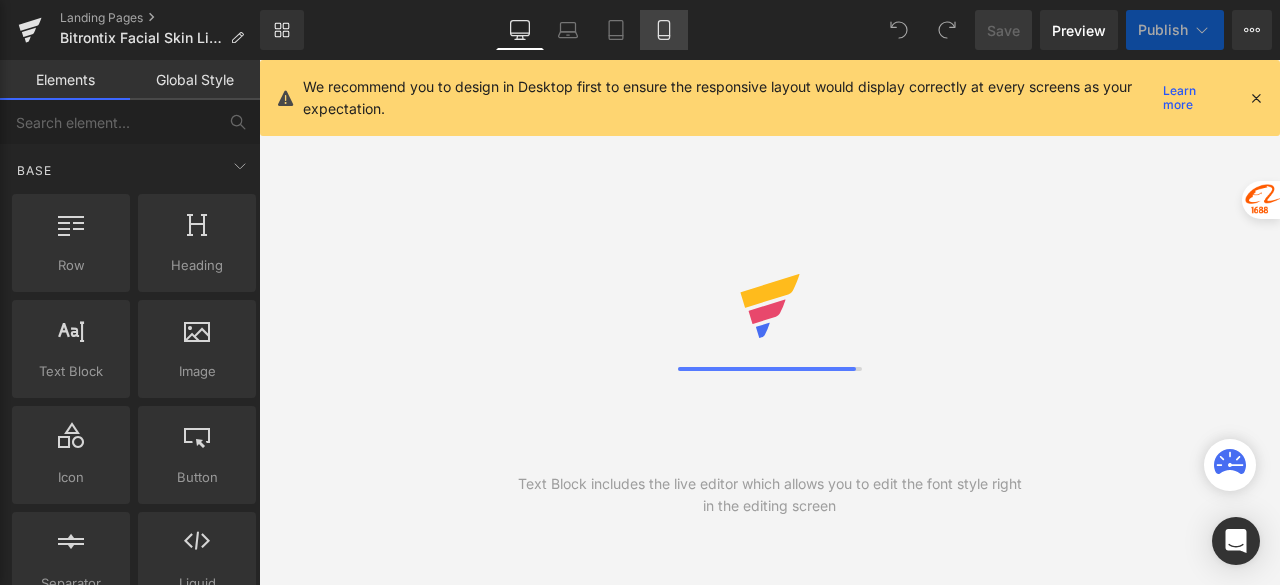 scroll, scrollTop: 0, scrollLeft: 0, axis: both 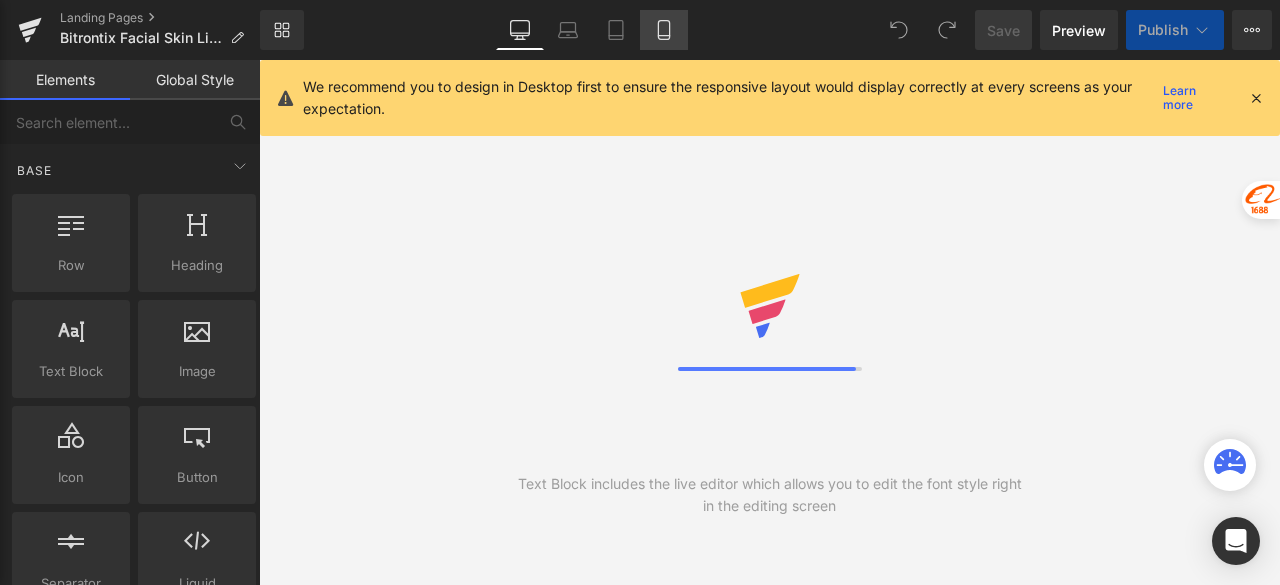 click 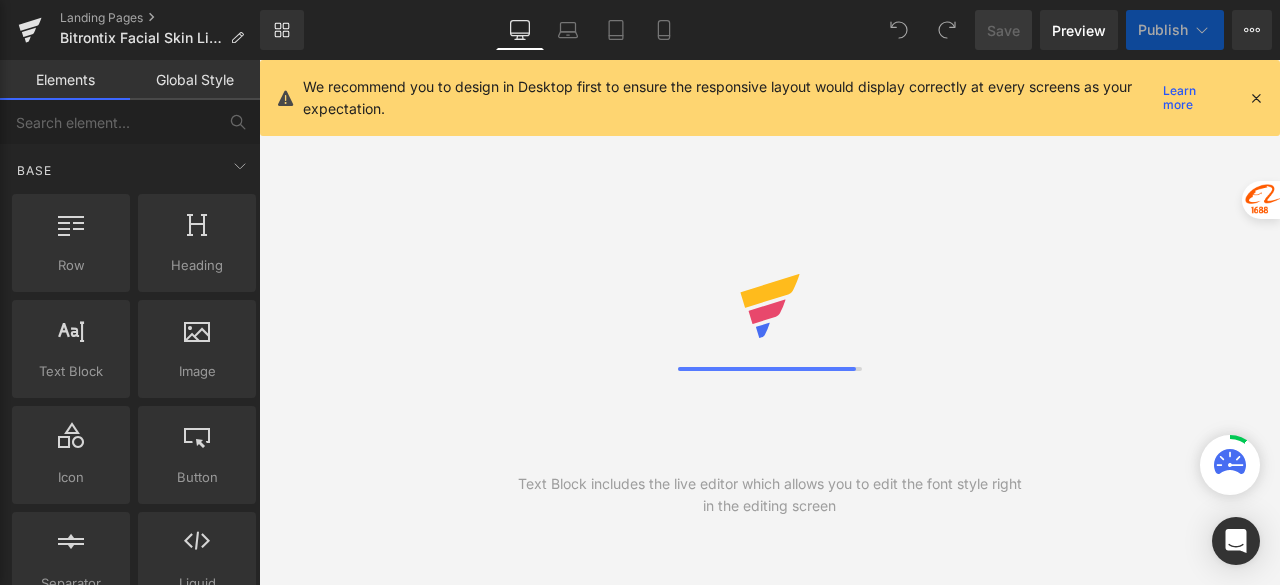 click at bounding box center [1256, 98] 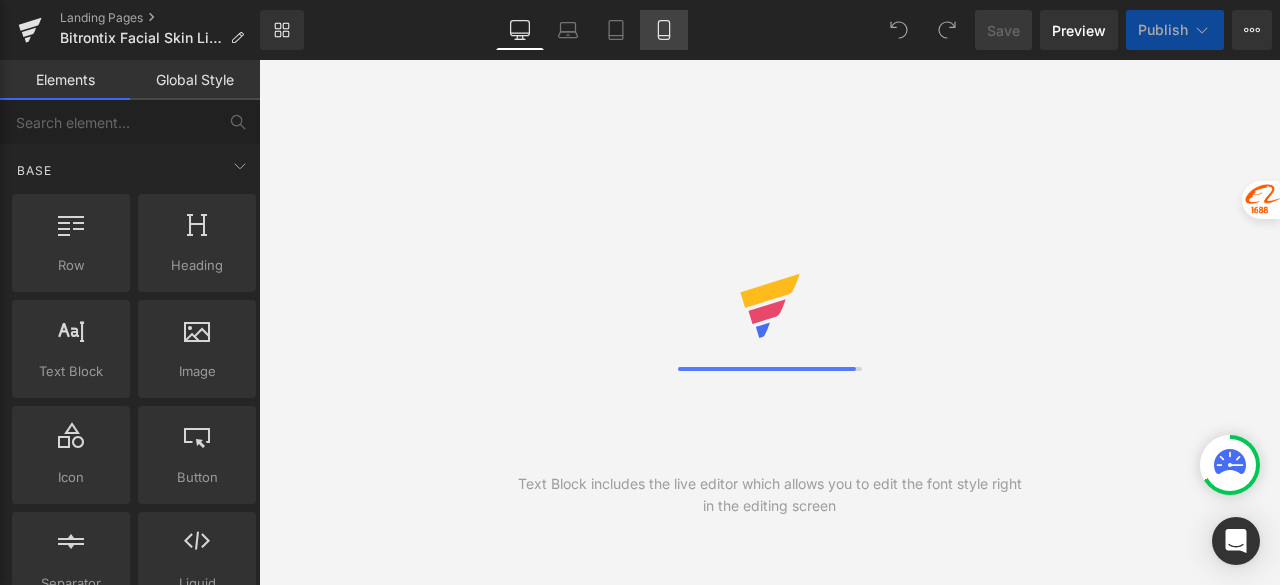 click 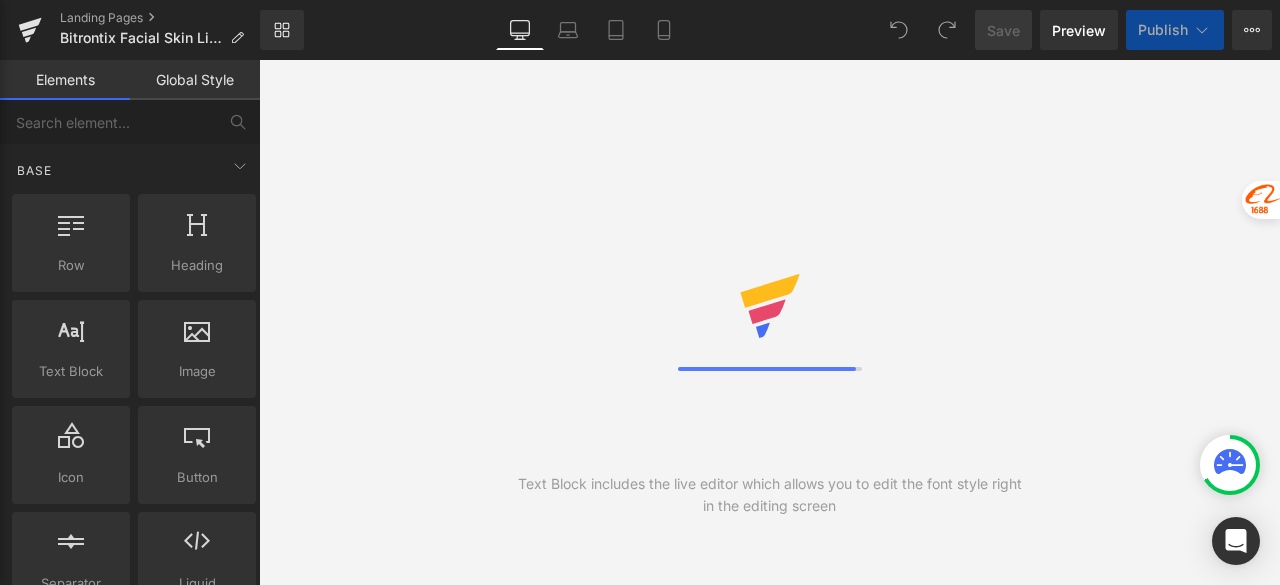 click on "Text Block includes the live editor which allows you to edit the font style right in the editing screen" at bounding box center [769, 322] 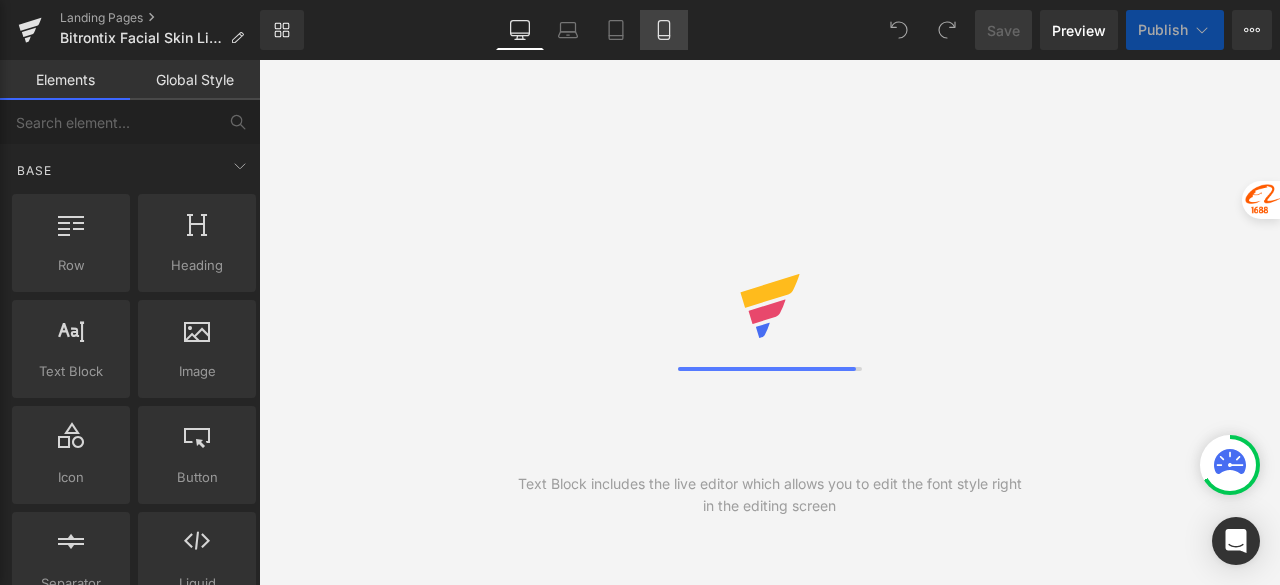click on "Mobile" at bounding box center [664, 30] 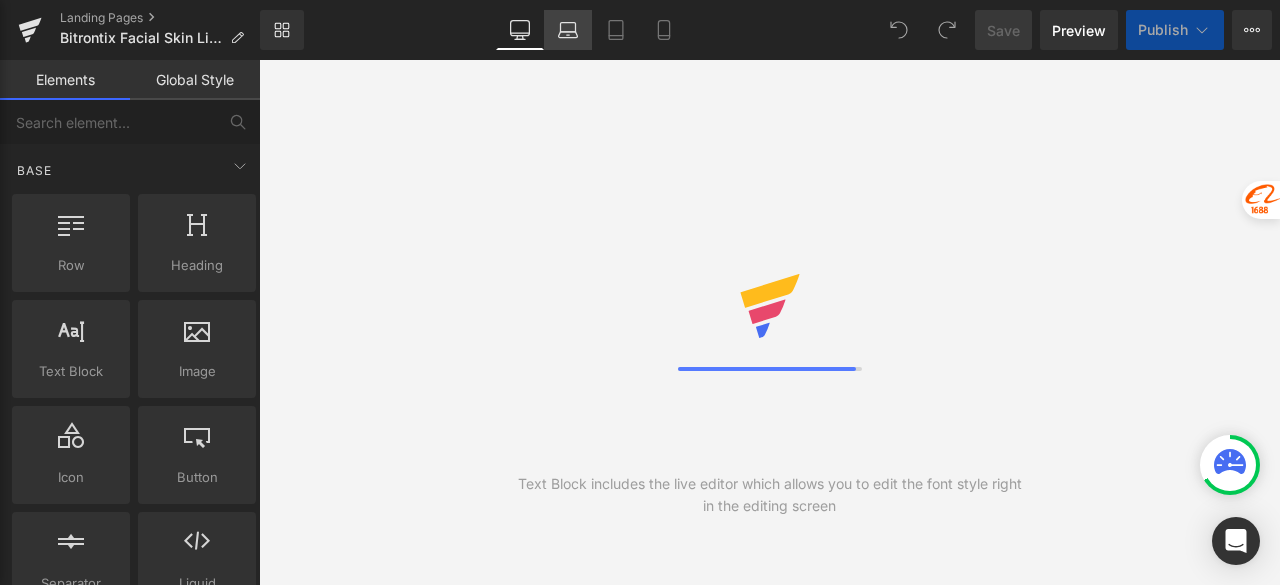 click 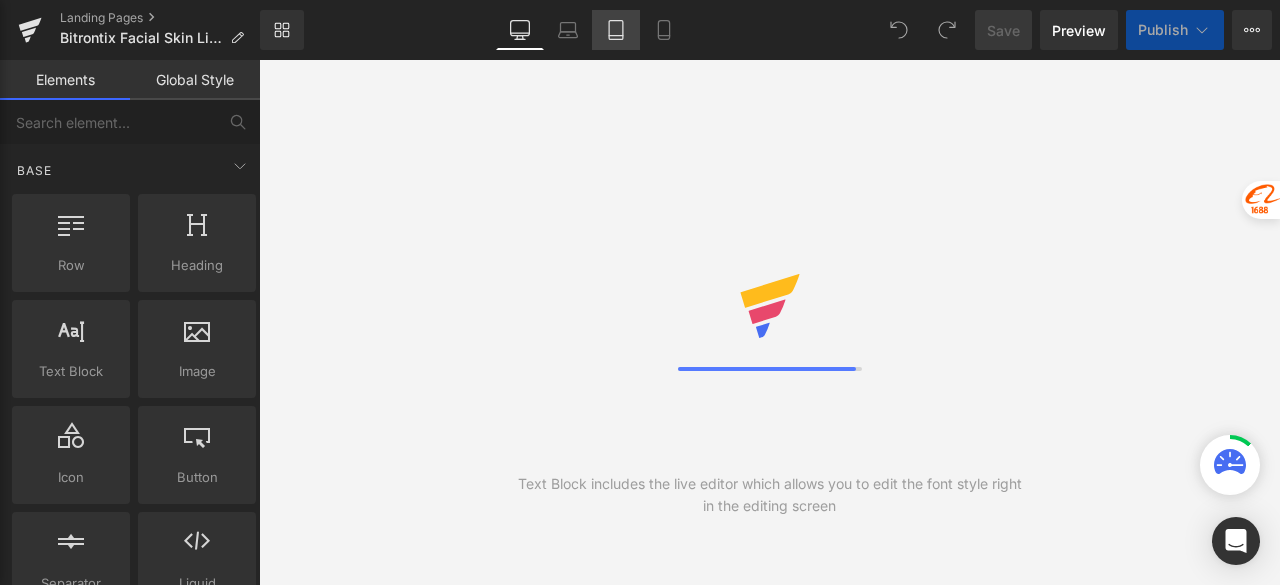 click 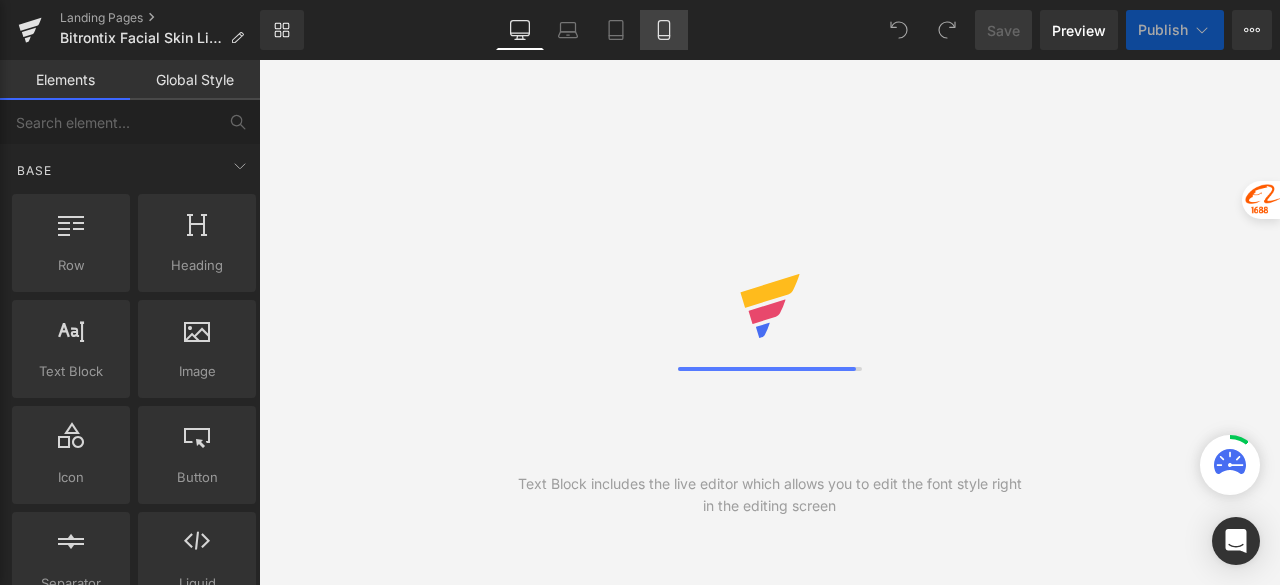 click 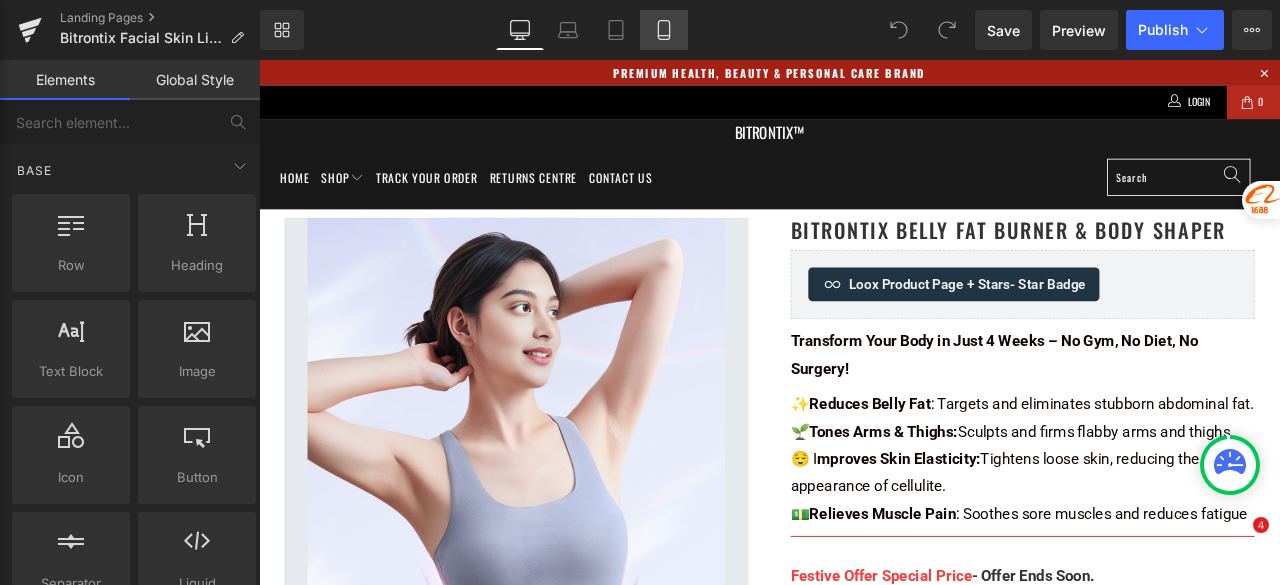 click 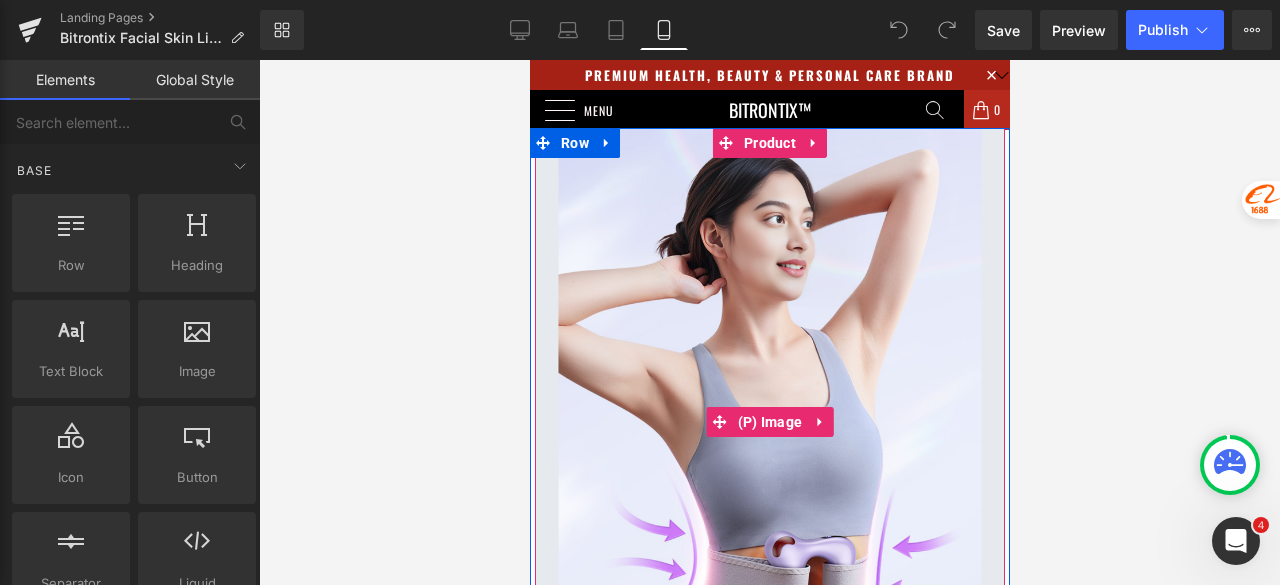 scroll, scrollTop: 0, scrollLeft: 0, axis: both 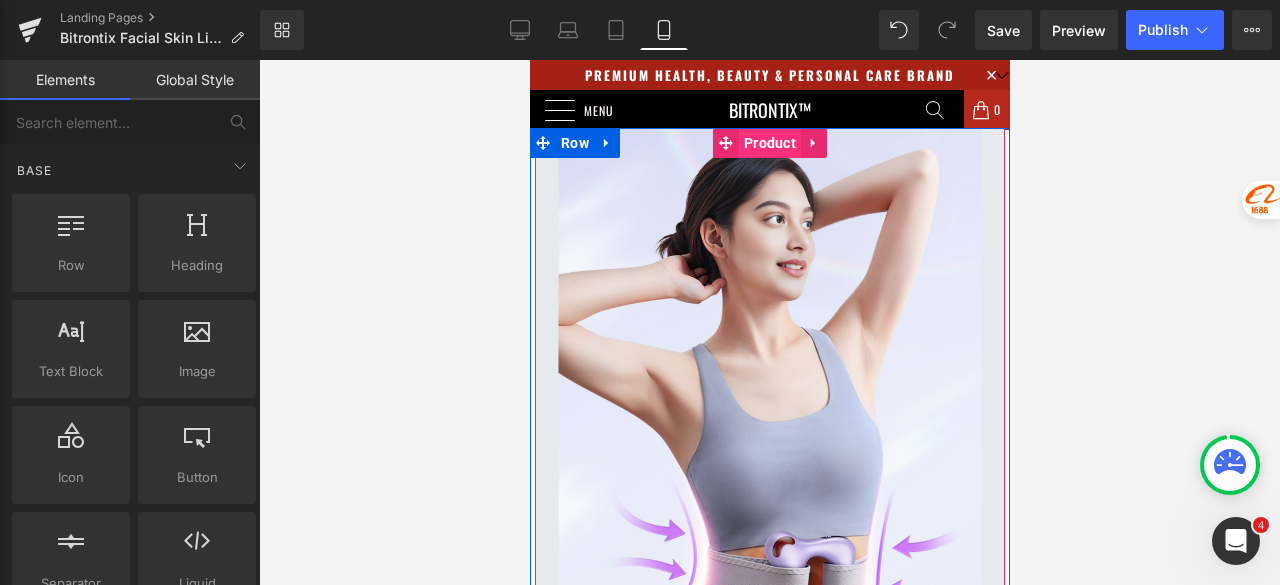 click on "Product" at bounding box center (769, 143) 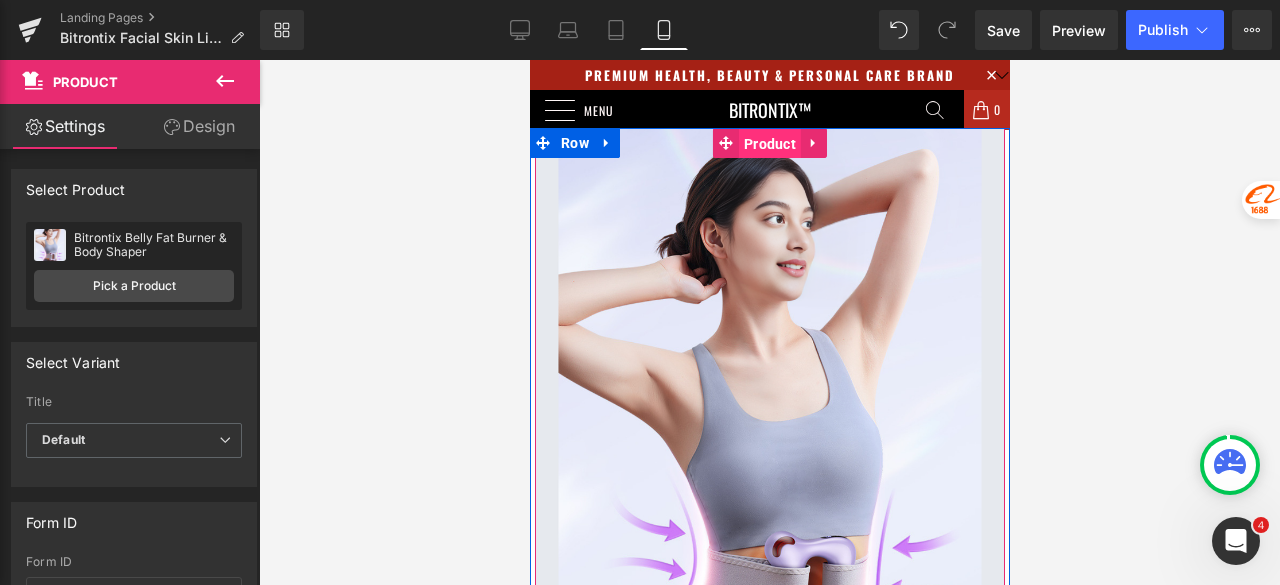click on "Product" at bounding box center (769, 144) 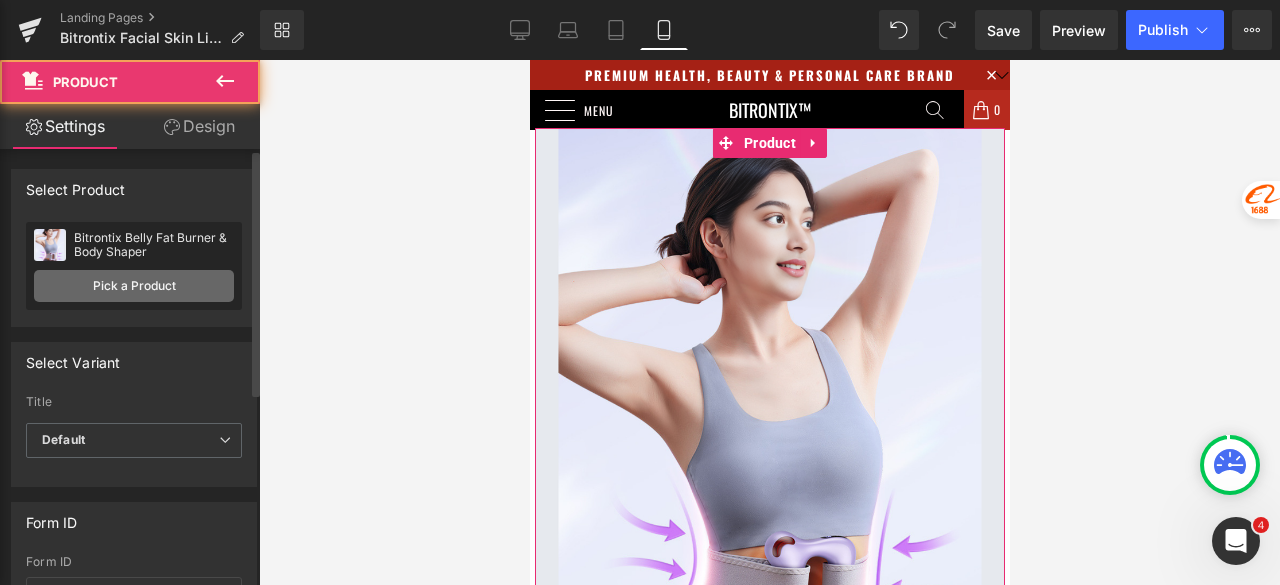 click on "Pick a Product" at bounding box center (134, 286) 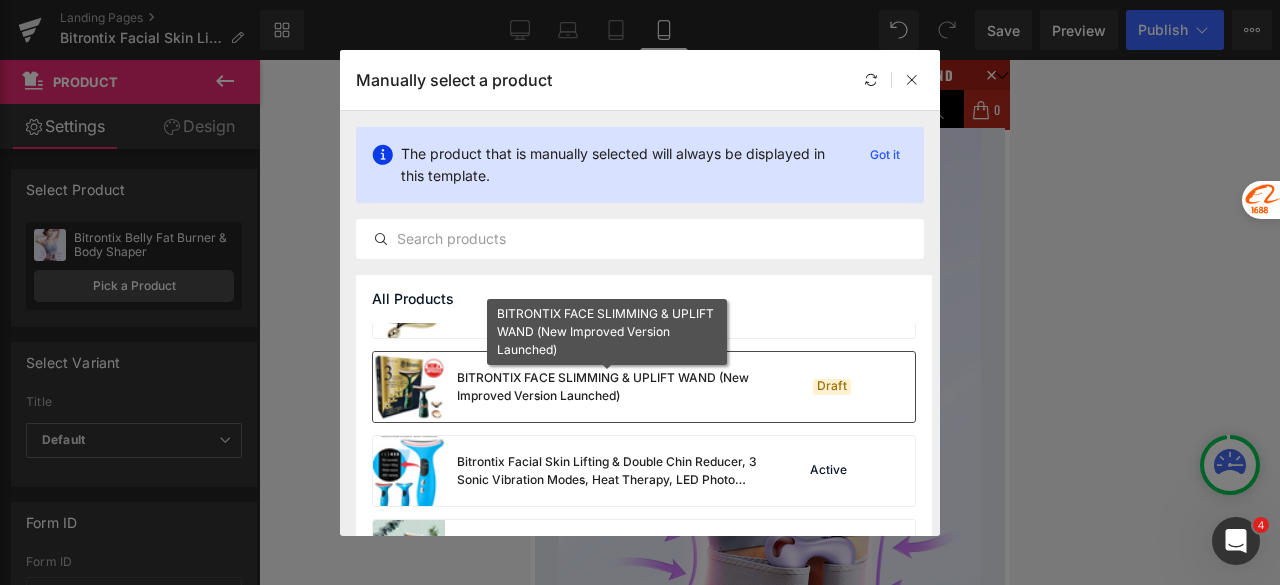 scroll, scrollTop: 1500, scrollLeft: 0, axis: vertical 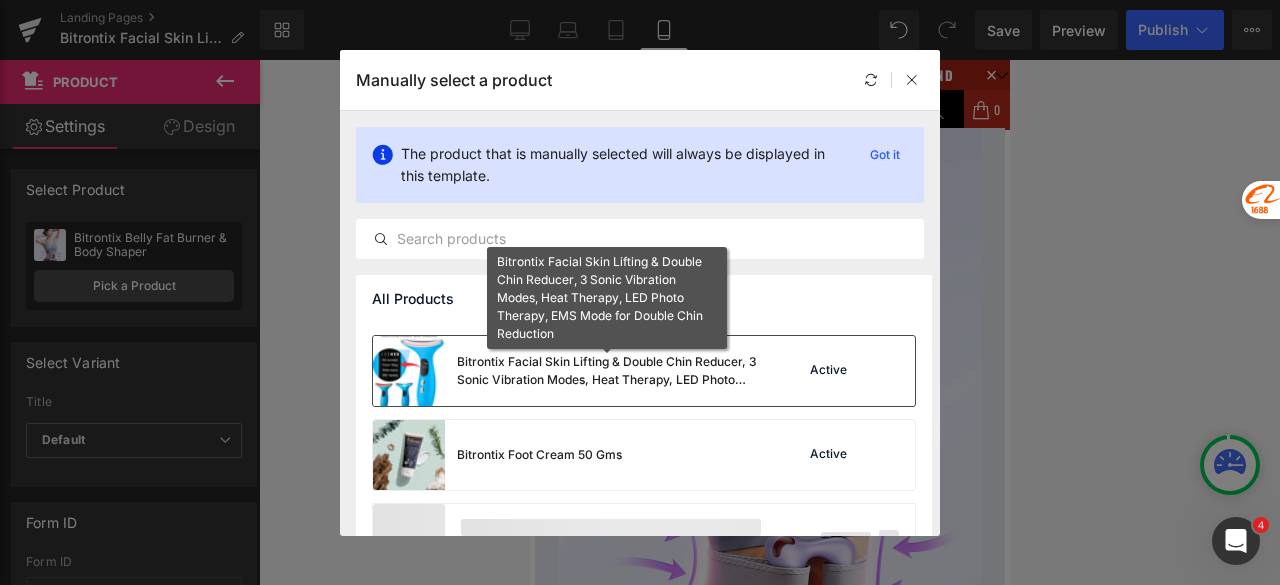 click on "Bitrontix Facial Skin Lifting & Double Chin Reducer, 3 Sonic Vibration Modes, Heat Therapy, LED Photo Therapy, EMS Mode for Double Chin Reduction" at bounding box center [607, 371] 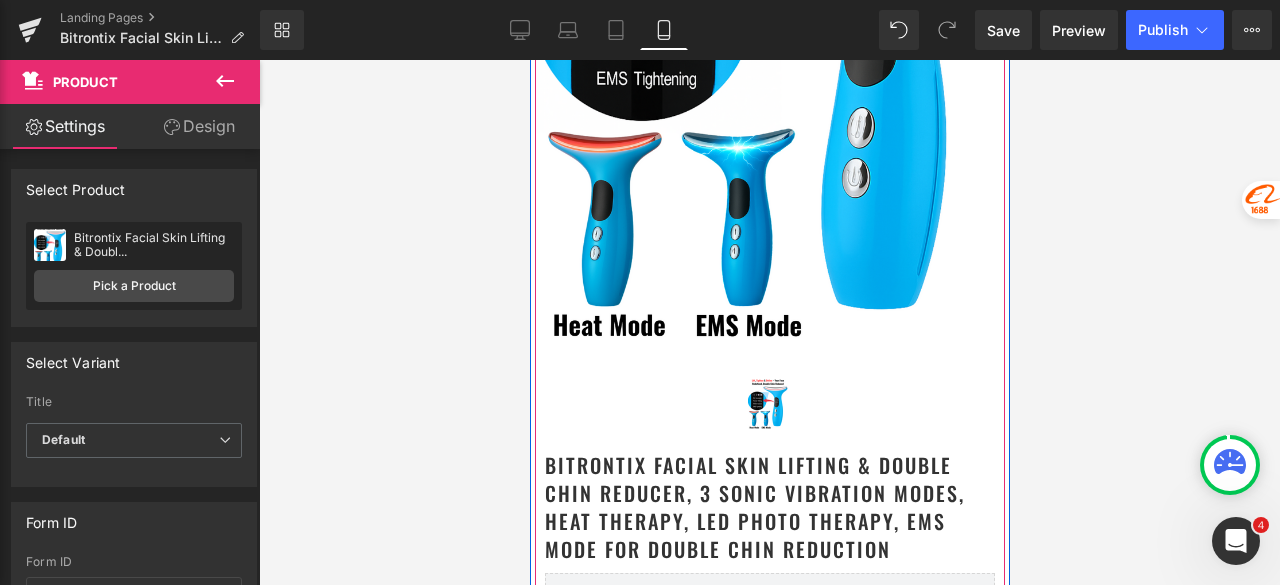 scroll, scrollTop: 400, scrollLeft: 0, axis: vertical 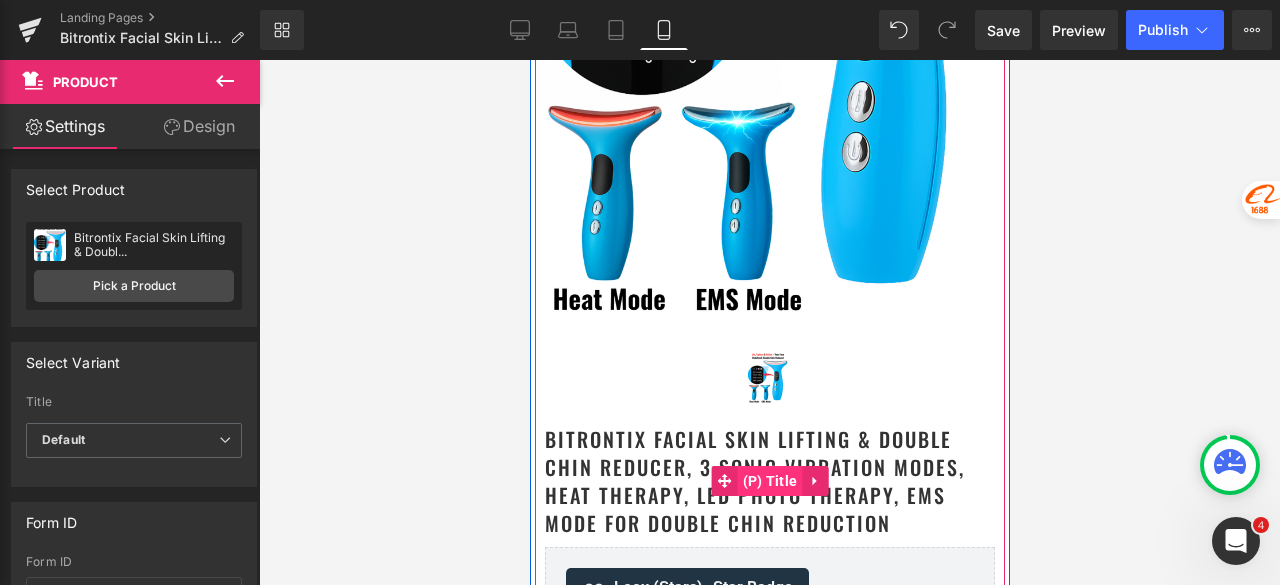 click on "(P) Title" at bounding box center [769, 481] 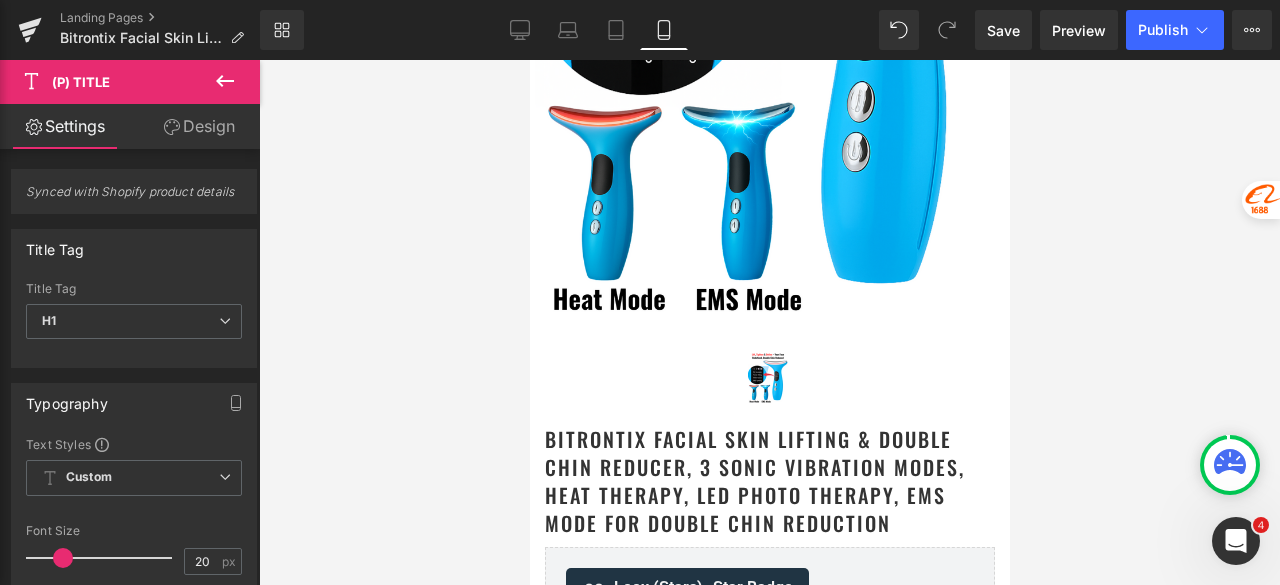 click on "Design" at bounding box center [199, 126] 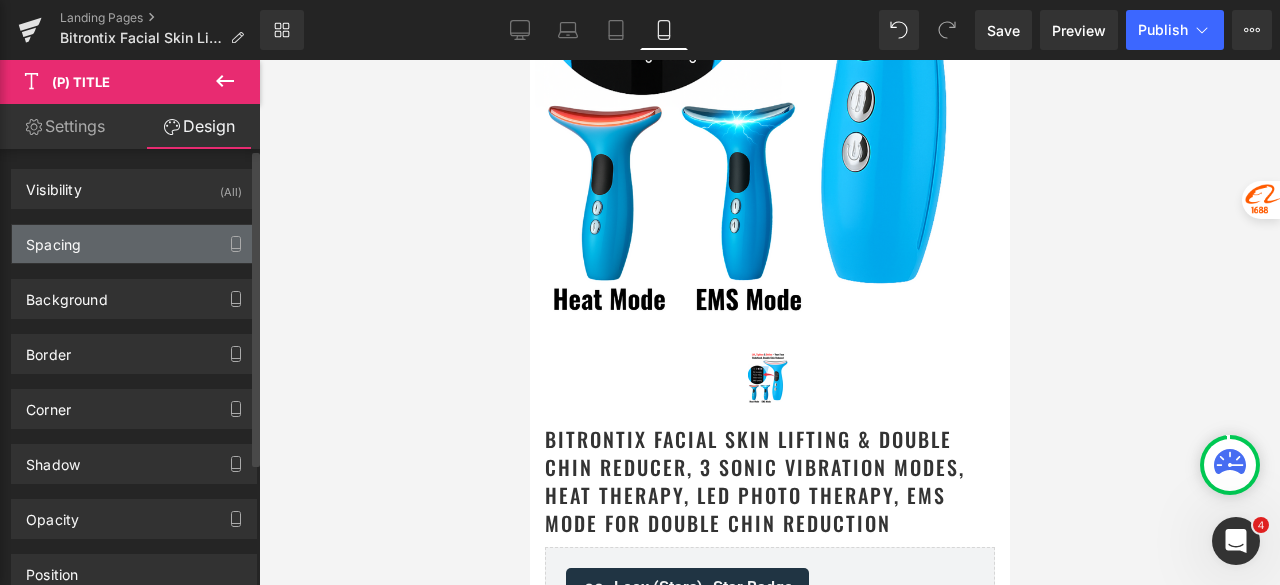 click on "Spacing" at bounding box center [134, 244] 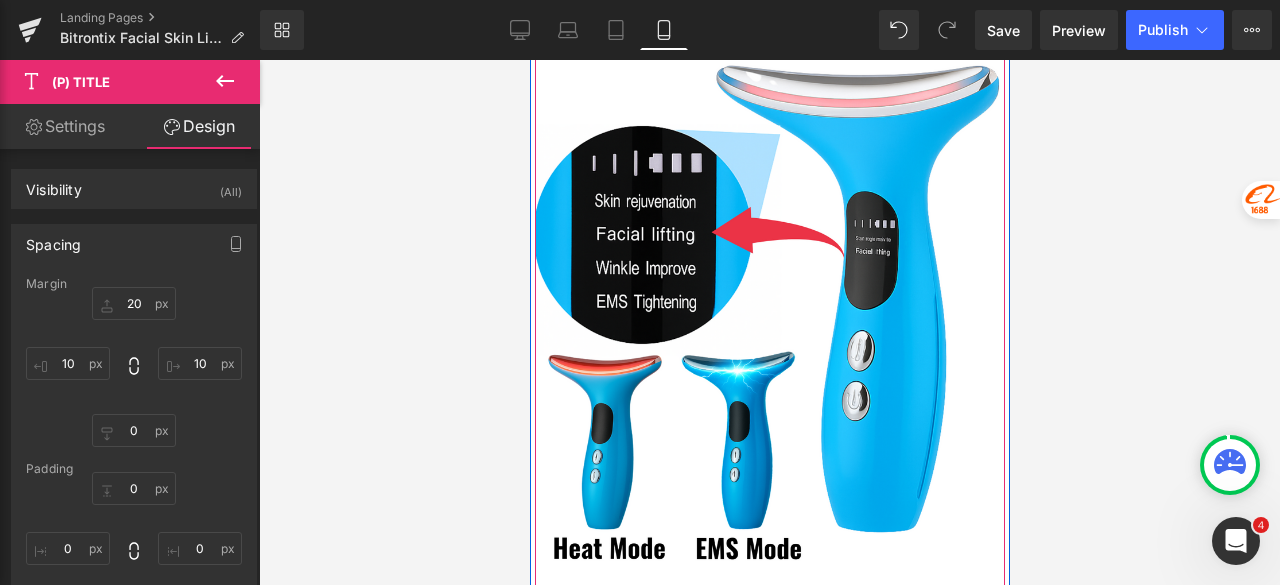 scroll, scrollTop: 0, scrollLeft: 0, axis: both 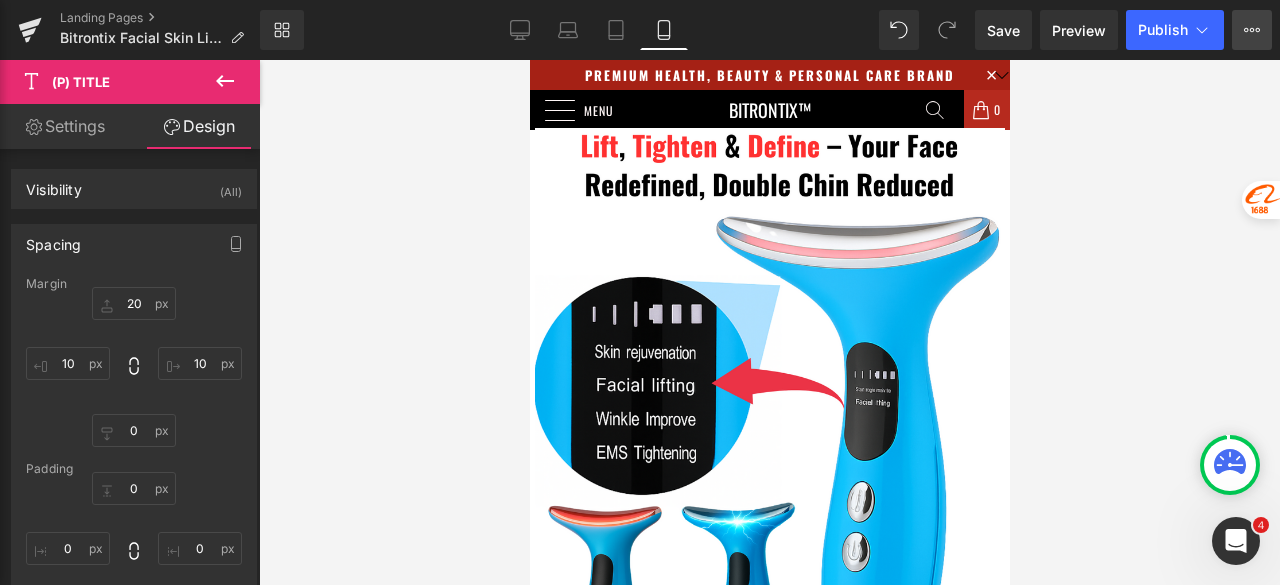 click 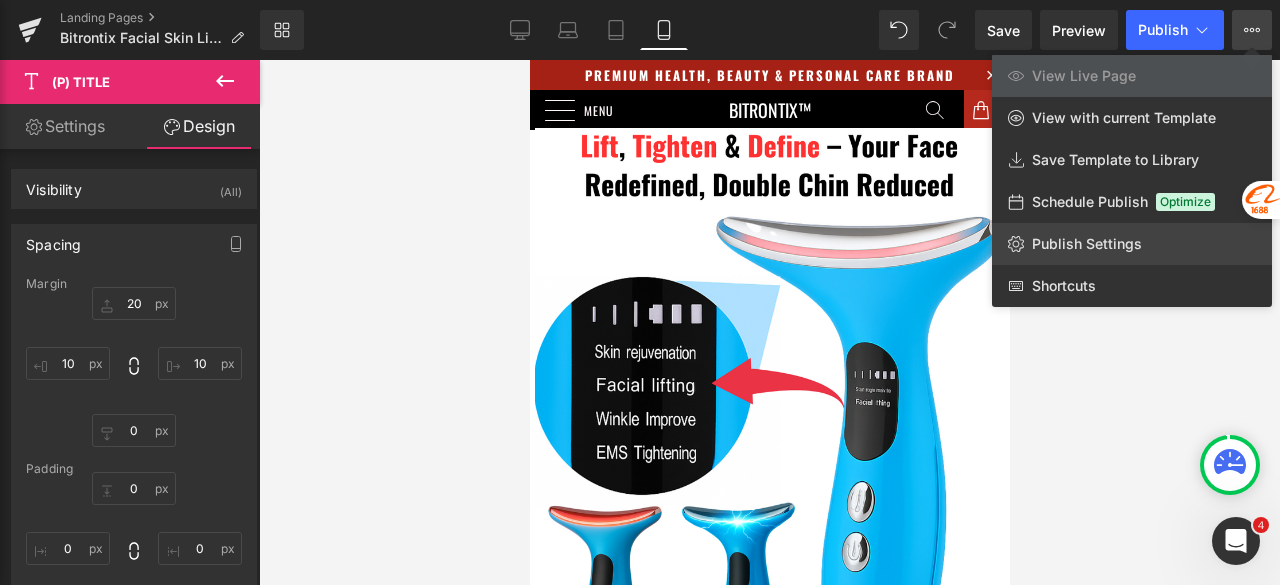 click on "Publish Settings" 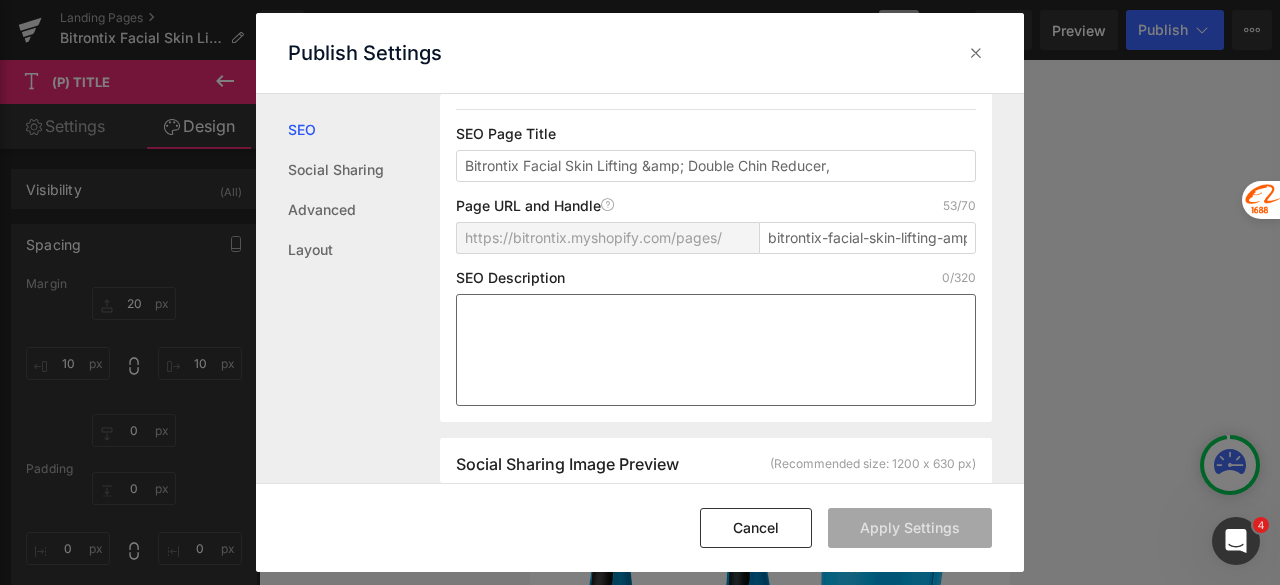 scroll, scrollTop: 201, scrollLeft: 0, axis: vertical 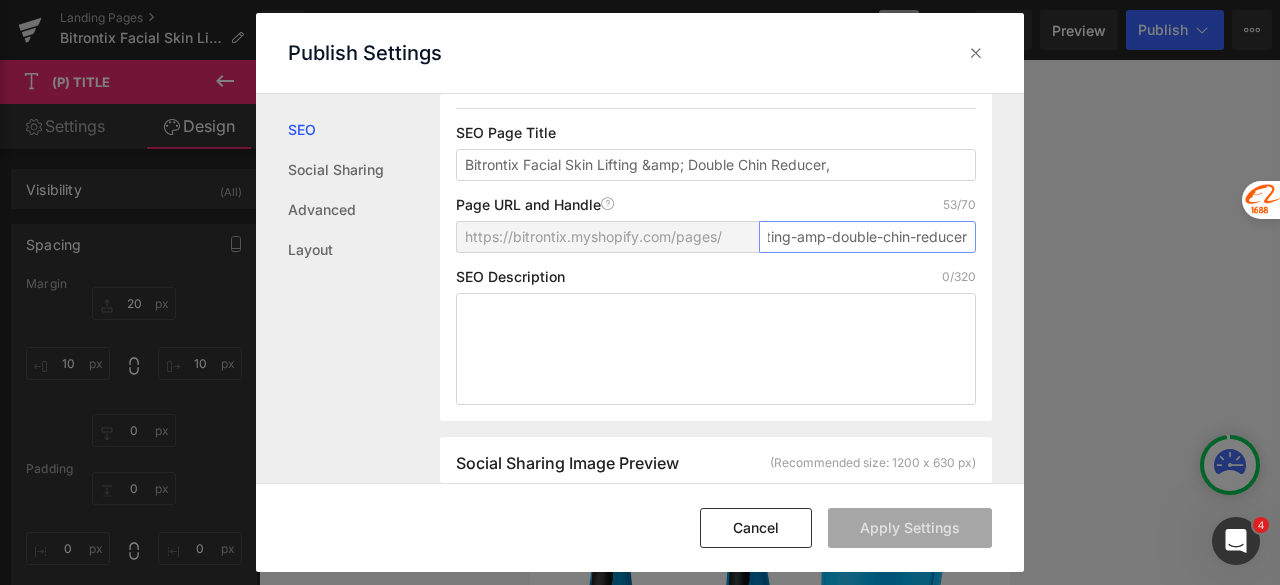 drag, startPoint x: 764, startPoint y: 239, endPoint x: 1118, endPoint y: 244, distance: 354.0353 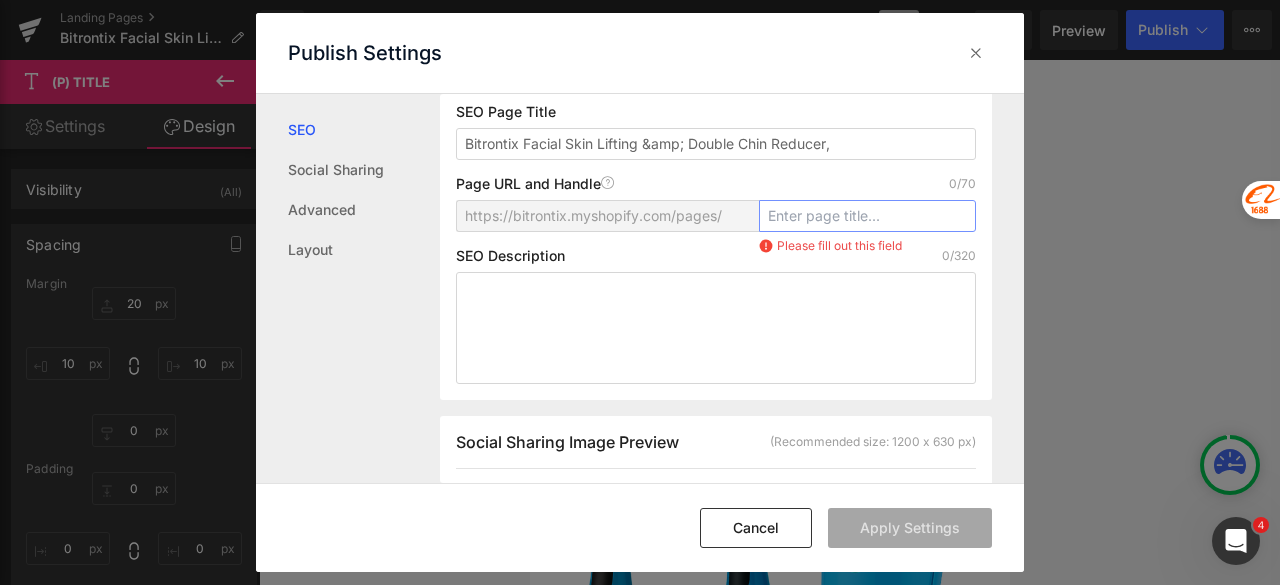 scroll, scrollTop: 0, scrollLeft: 0, axis: both 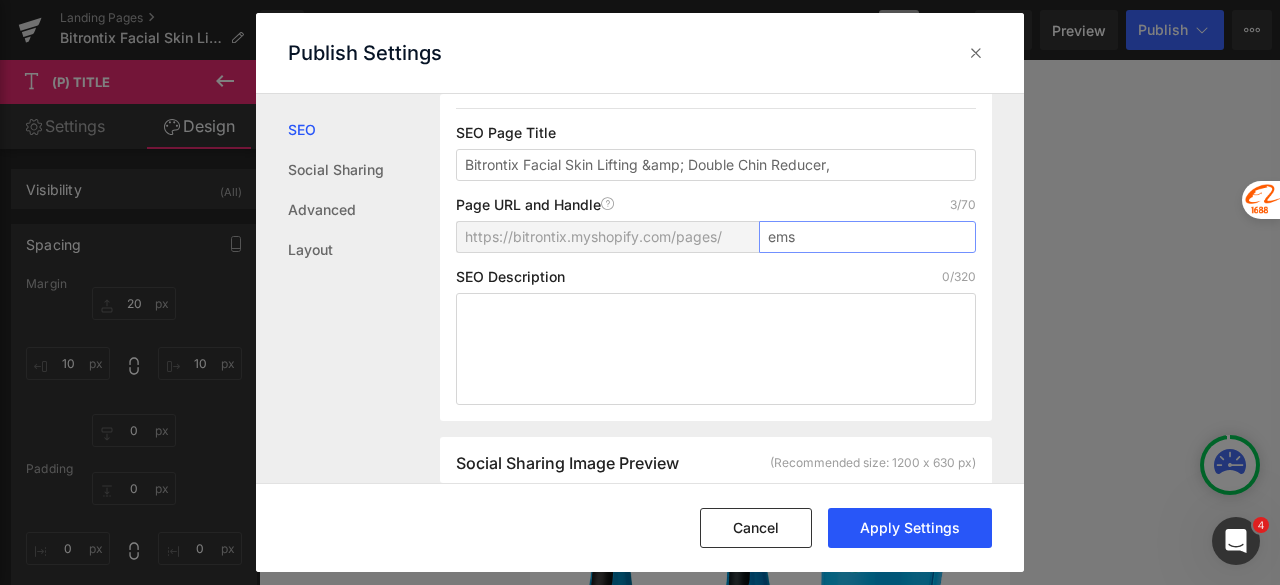 type on "ems" 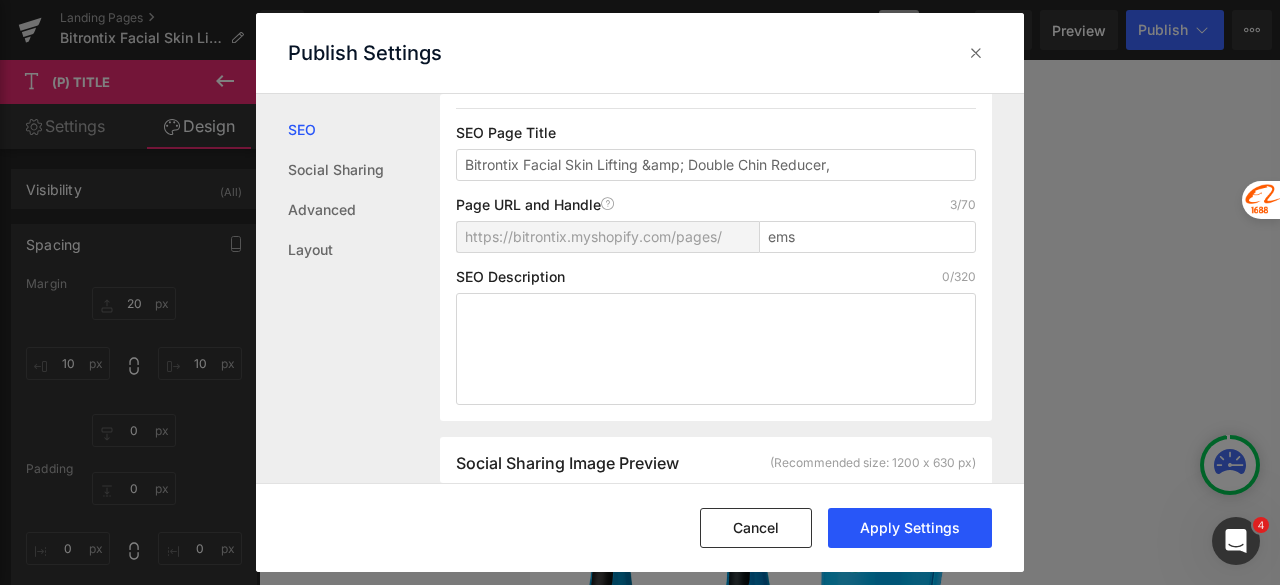 click on "Apply Settings" at bounding box center (910, 528) 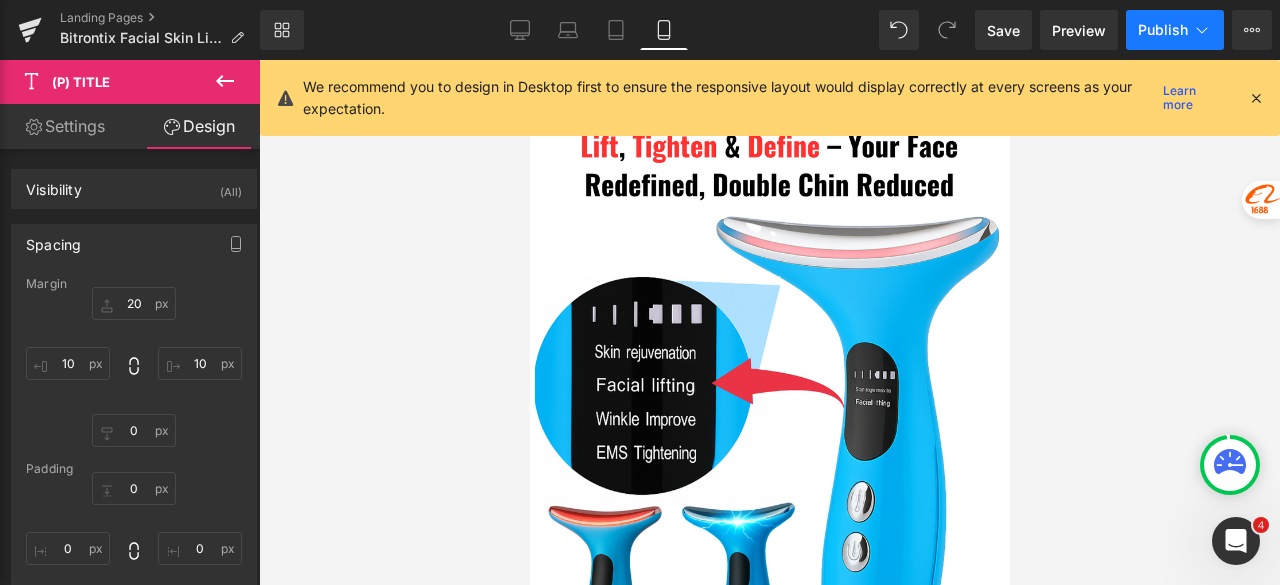 click on "Publish" at bounding box center (1175, 30) 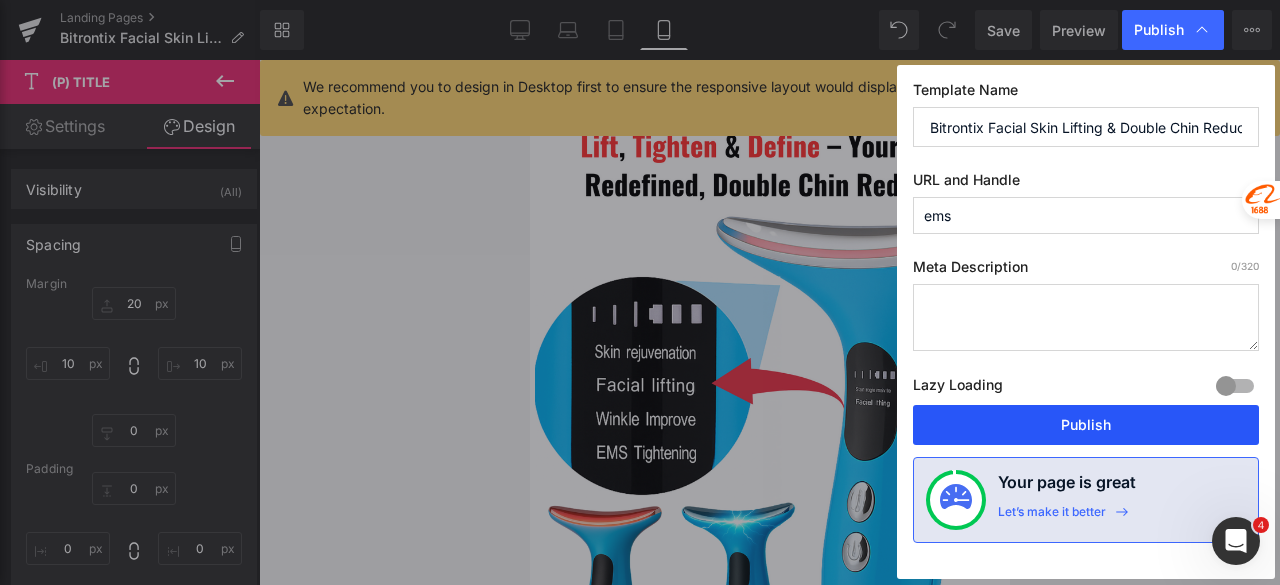click on "Publish" at bounding box center [1086, 425] 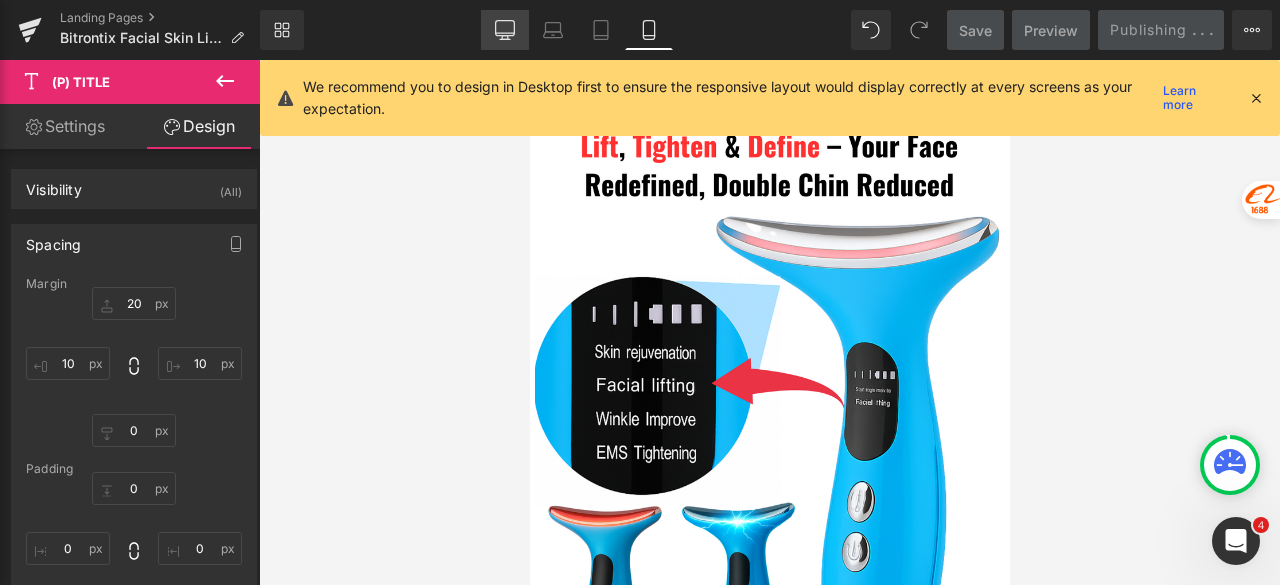 click 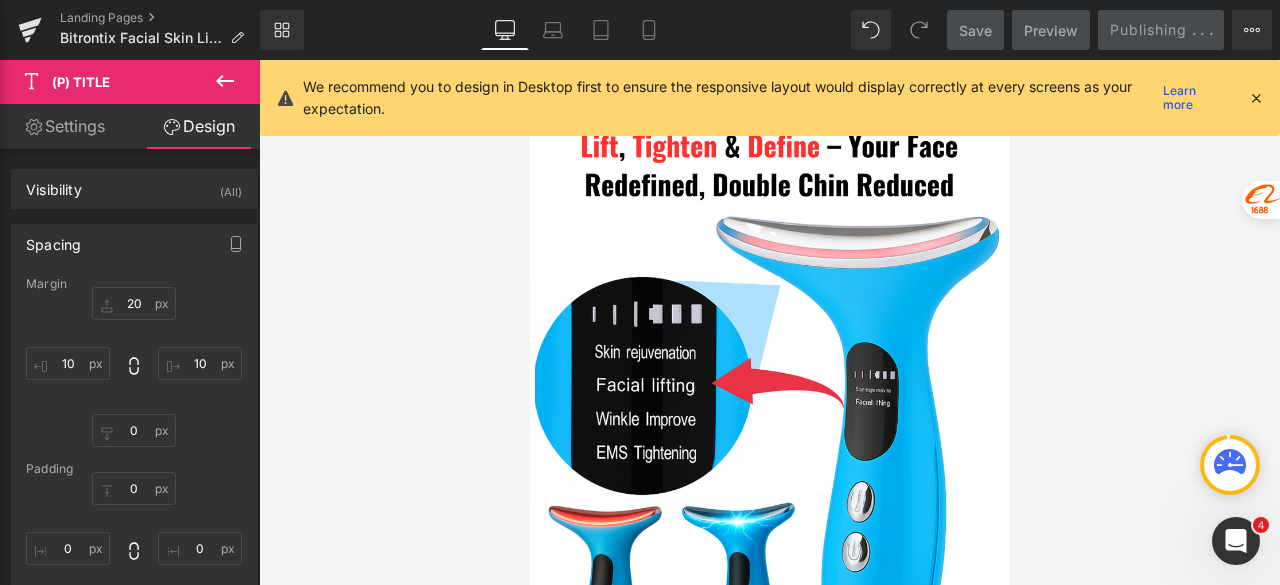click 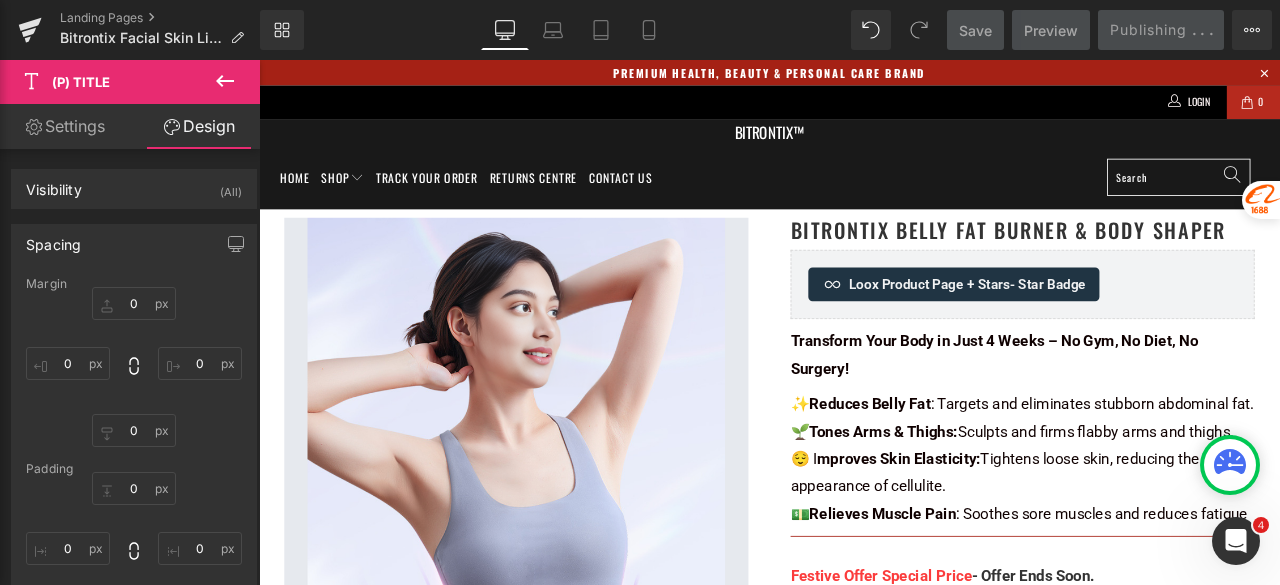 click at bounding box center (564, 591) 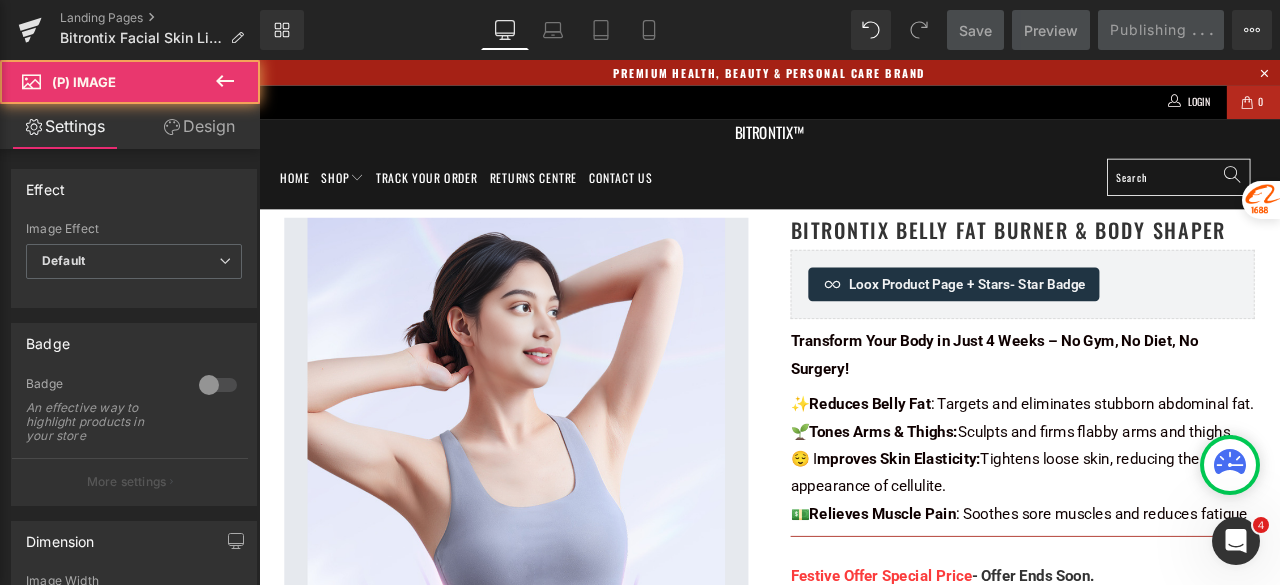 click on "Bitrontix Belly Fat Burner & Body Shaper
(P) Title   Loox Product Page + Stars  - Star Badge Loox Product Page + Stars         Transform Your Body in Just 4 Weeks – No Gym, No Diet, No Surgery!
Text Block         ✨  Reduces Belly Fat : Targets and eliminates stubborn abdominal fat.
🌱  Tones Arms & Thighs:  Sculpts and firms flabby arms and thighs.
😌 I 💵
Text Block" at bounding box center [1164, 683] 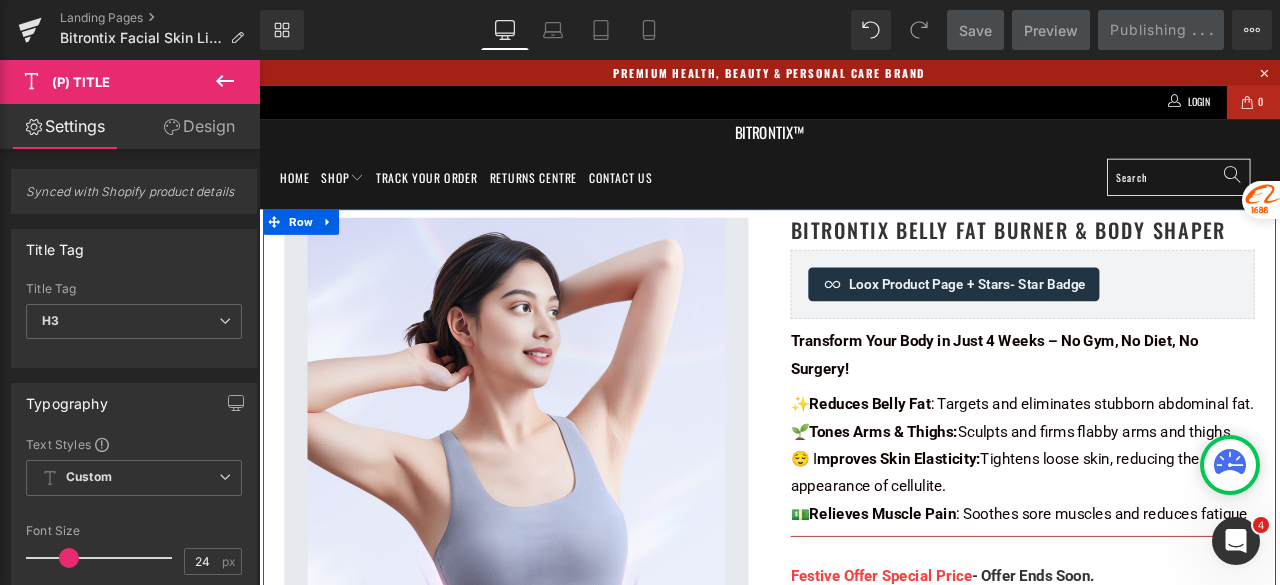 click on "Sale Off
(P) Image
(P) Image List
Product" at bounding box center [564, 668] 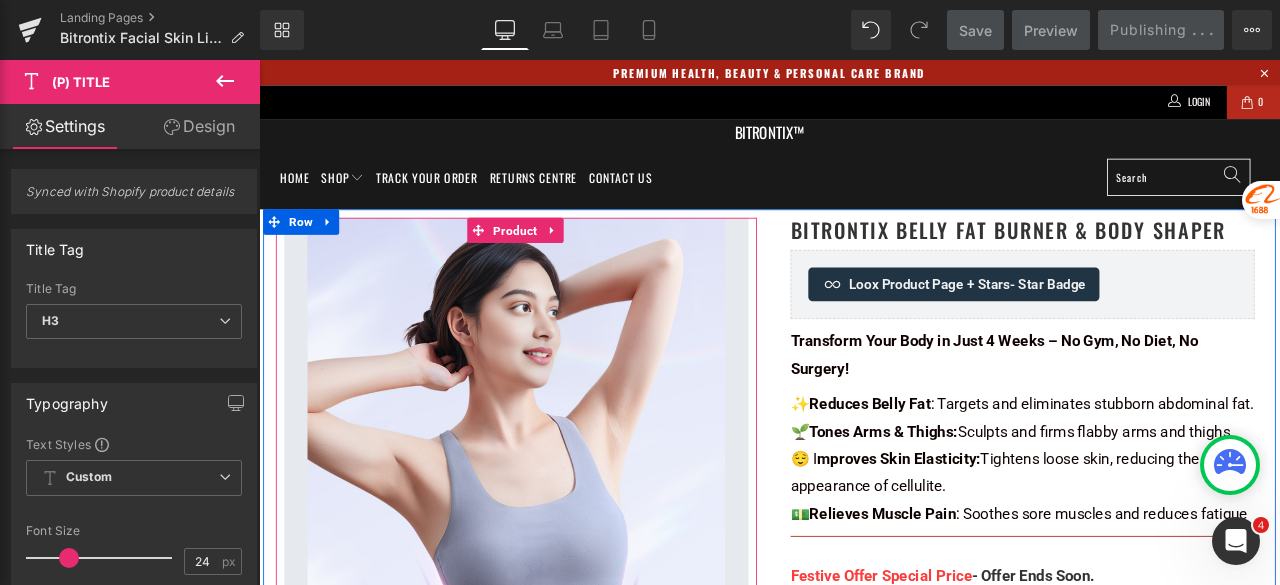 click on "Product" at bounding box center [563, 262] 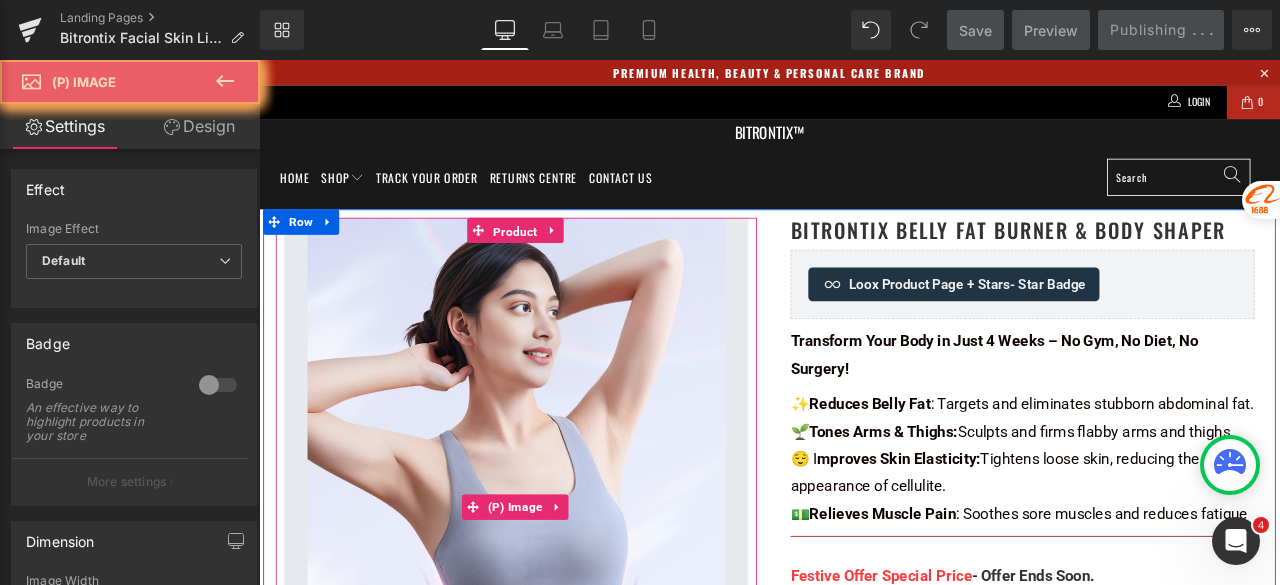 click at bounding box center [564, 591] 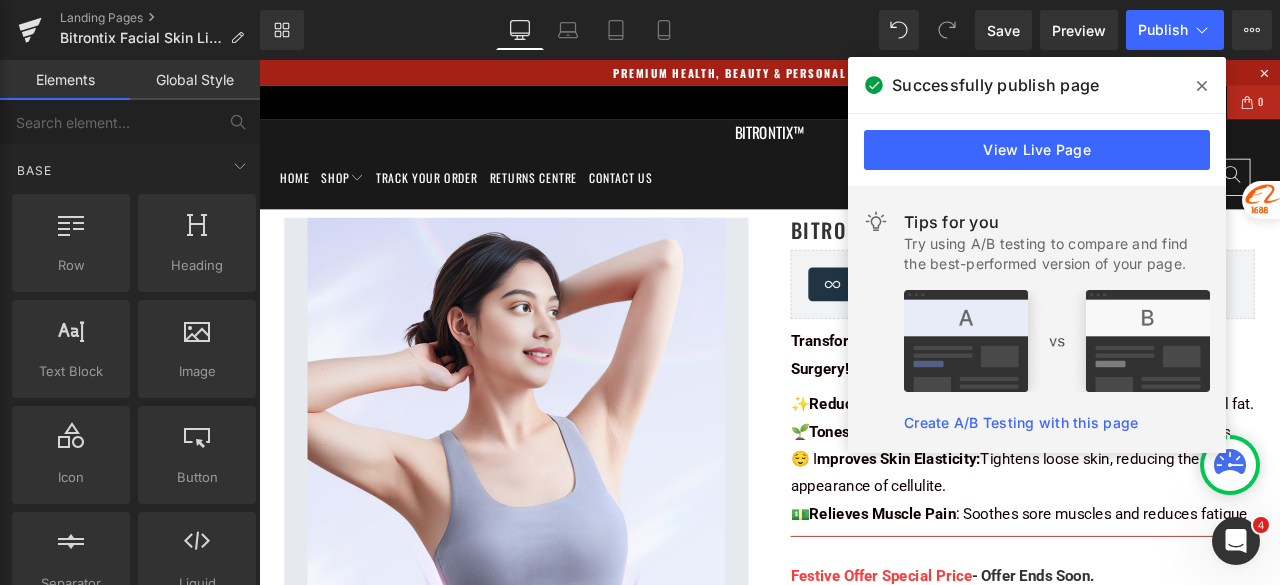click 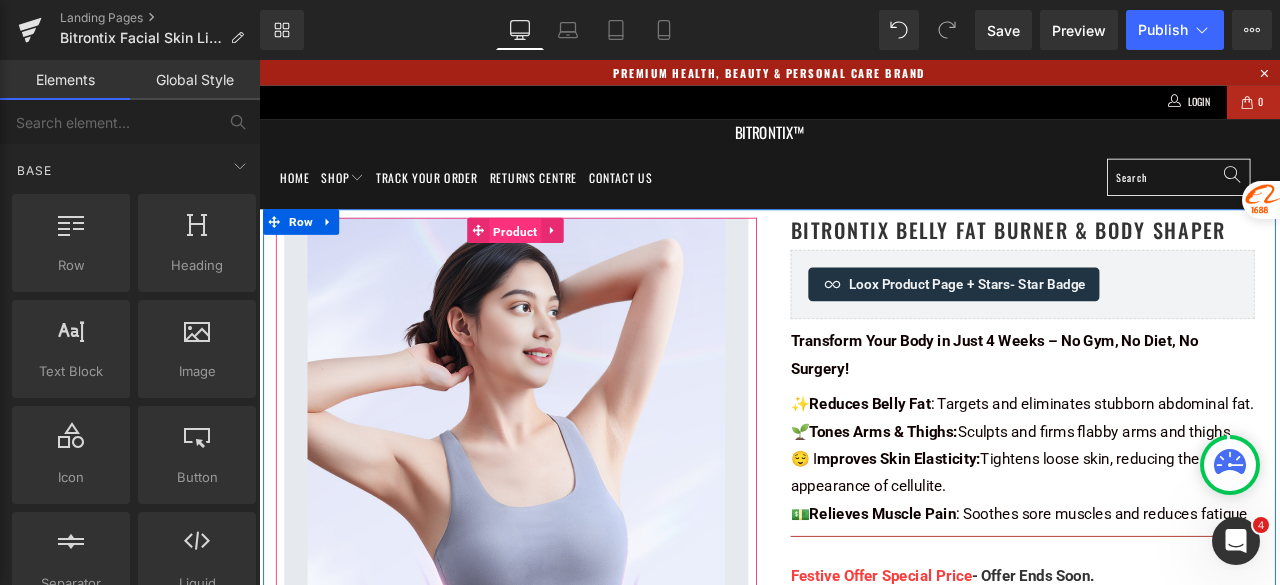 click on "Product" at bounding box center (563, 263) 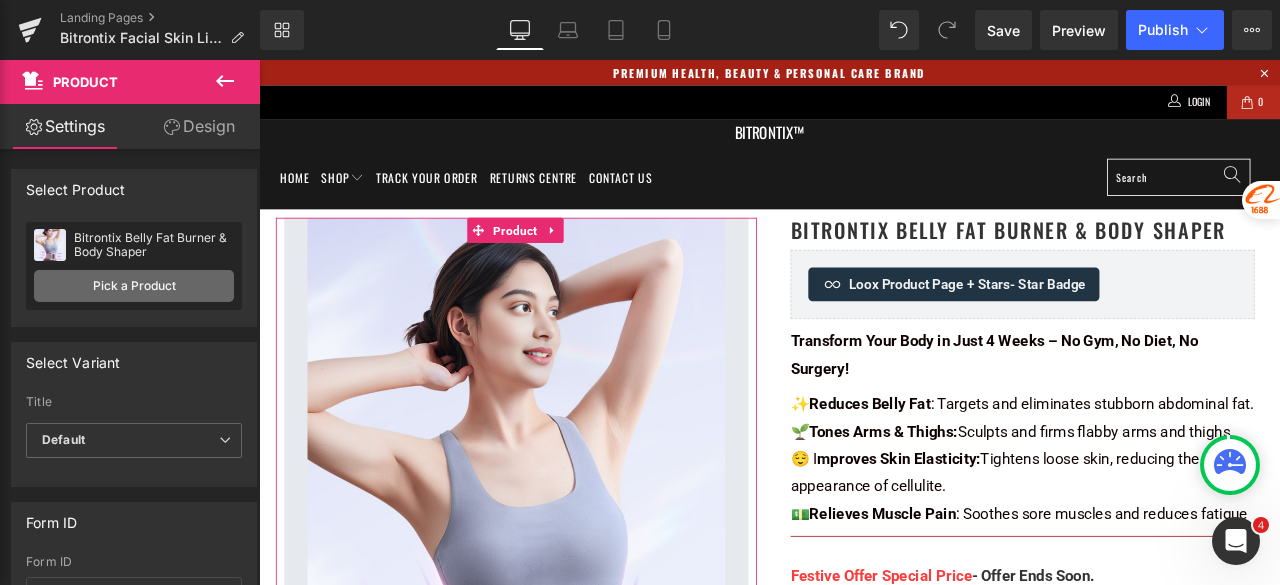 click on "Pick a Product" at bounding box center [134, 286] 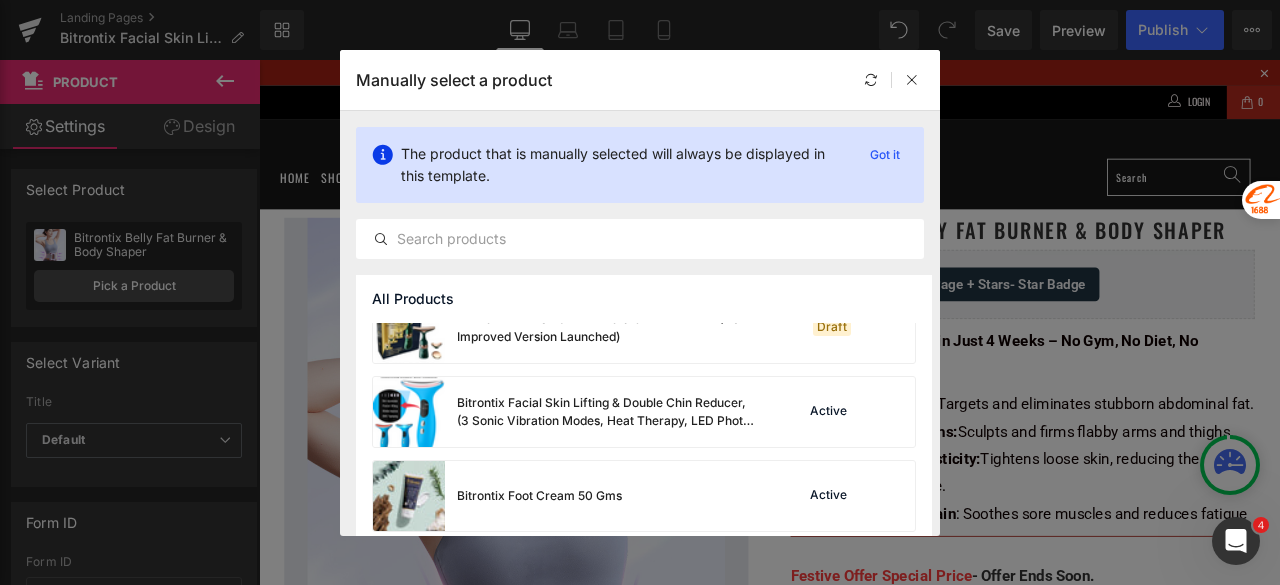 scroll, scrollTop: 1500, scrollLeft: 0, axis: vertical 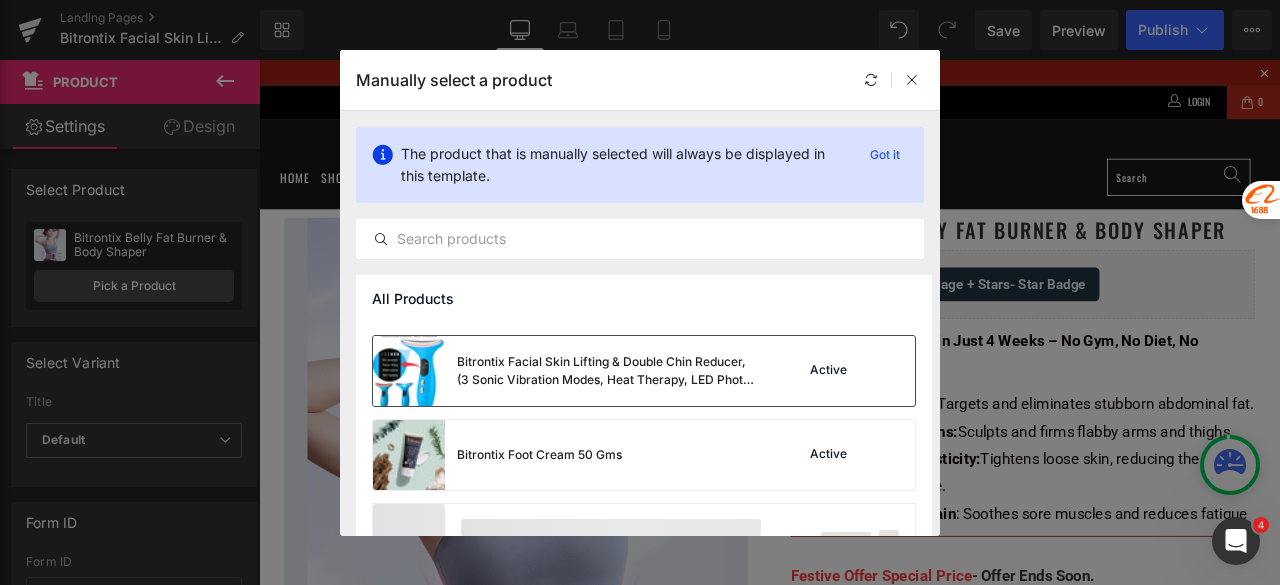 click on "Bitrontix Facial Skin Lifting & Double Chin Reducer, (3 Sonic Vibration Modes, Heat Therapy, LED Photo Therapy, EMS Mode for Double Chin Reduction)" at bounding box center (607, 371) 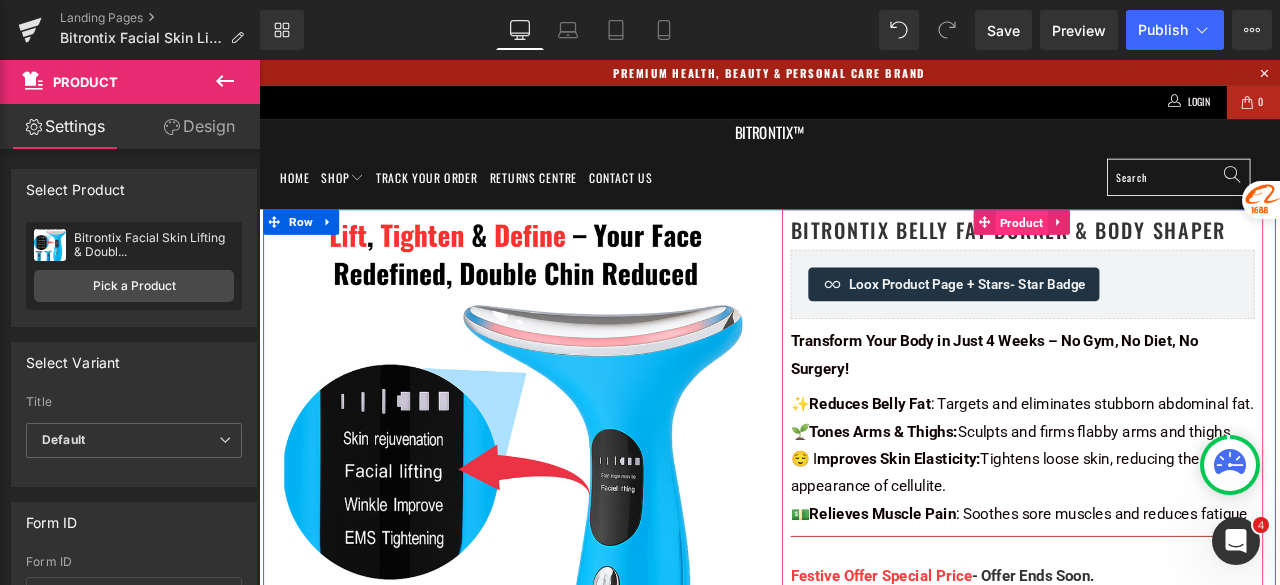 click on "Product" at bounding box center [1163, 253] 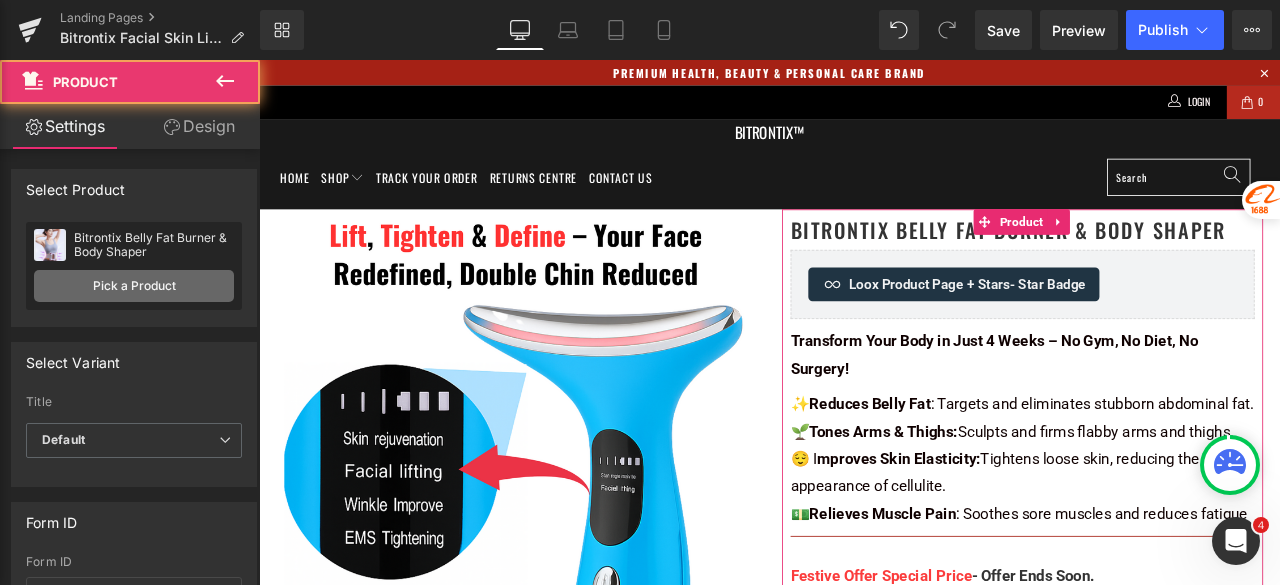 click on "Pick a Product" at bounding box center (134, 286) 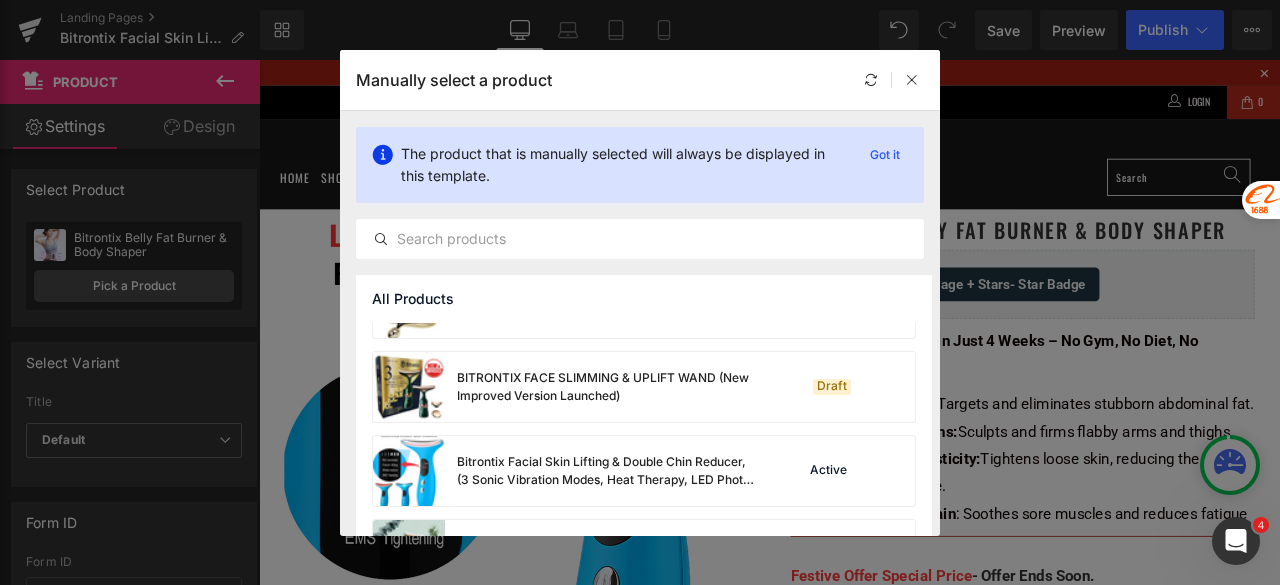 scroll, scrollTop: 1500, scrollLeft: 0, axis: vertical 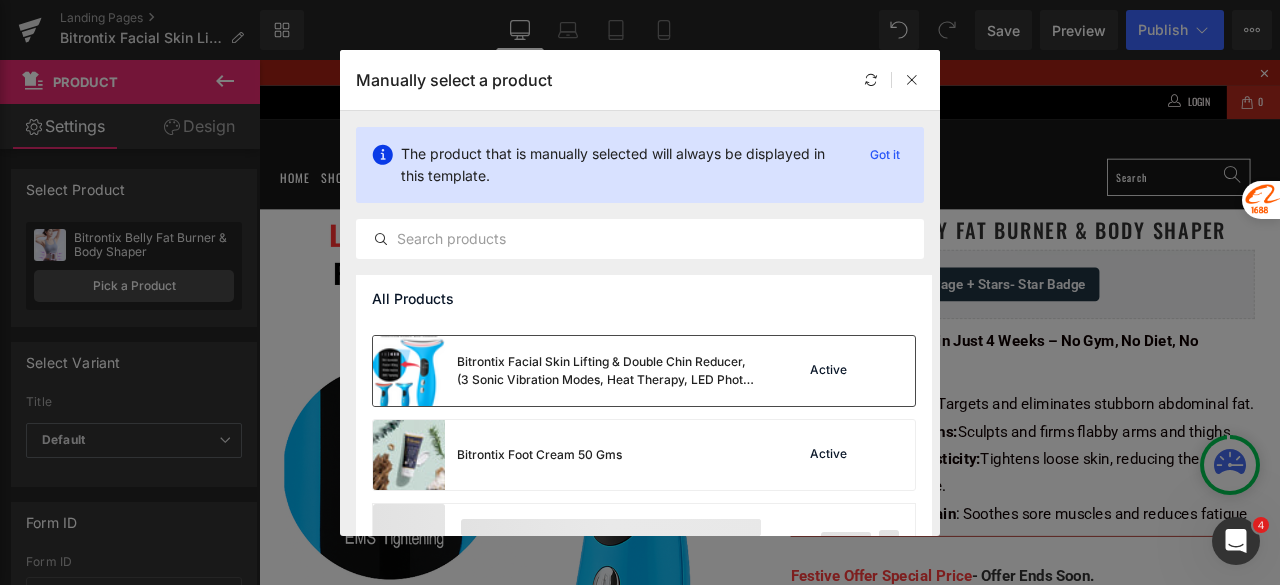 click on "Bitrontix Facial Skin Lifting & Double Chin Reducer, (3 Sonic Vibration Modes, Heat Therapy, LED Photo Therapy, EMS Mode for Double Chin Reduction)" at bounding box center (607, 371) 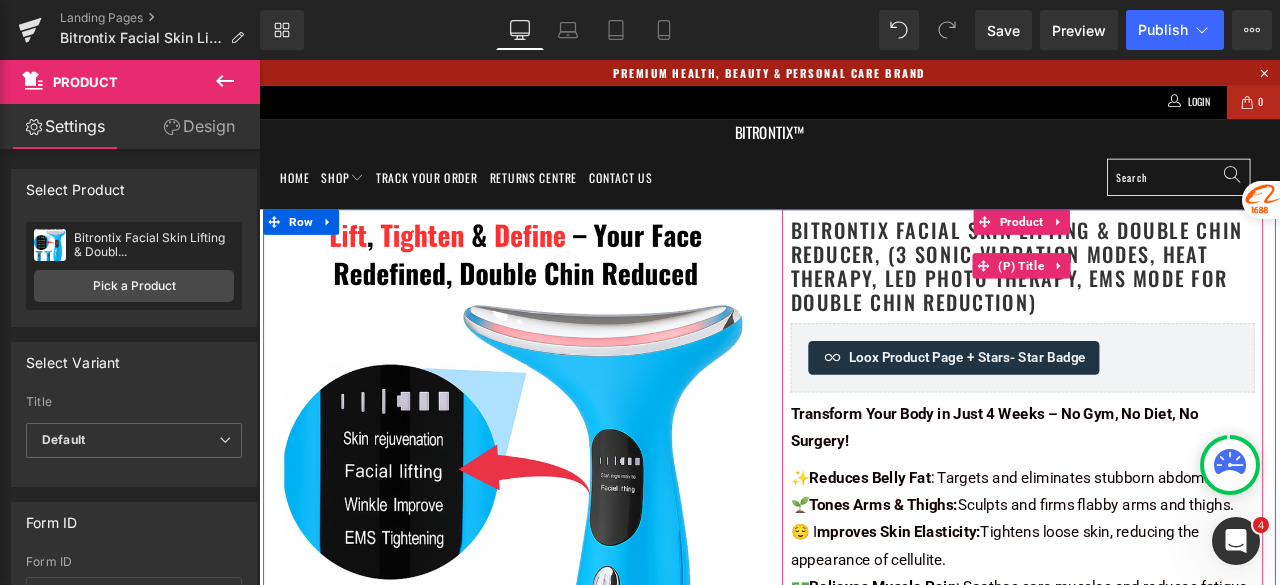 click on "Bitrontix Facial Skin Lifting & Double Chin Reducer, (3 Sonic Vibration Modes, Heat Therapy, LED Photo Therapy, EMS Mode for Double Chin Reduction)" at bounding box center [1164, 304] 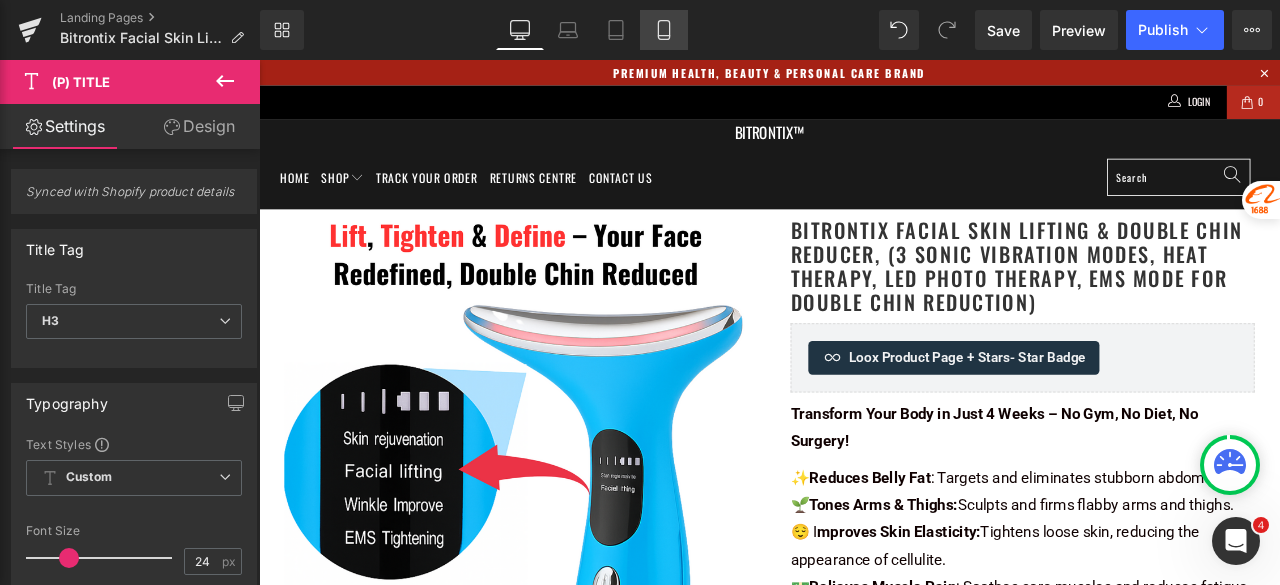 click on "Mobile" at bounding box center (664, 30) 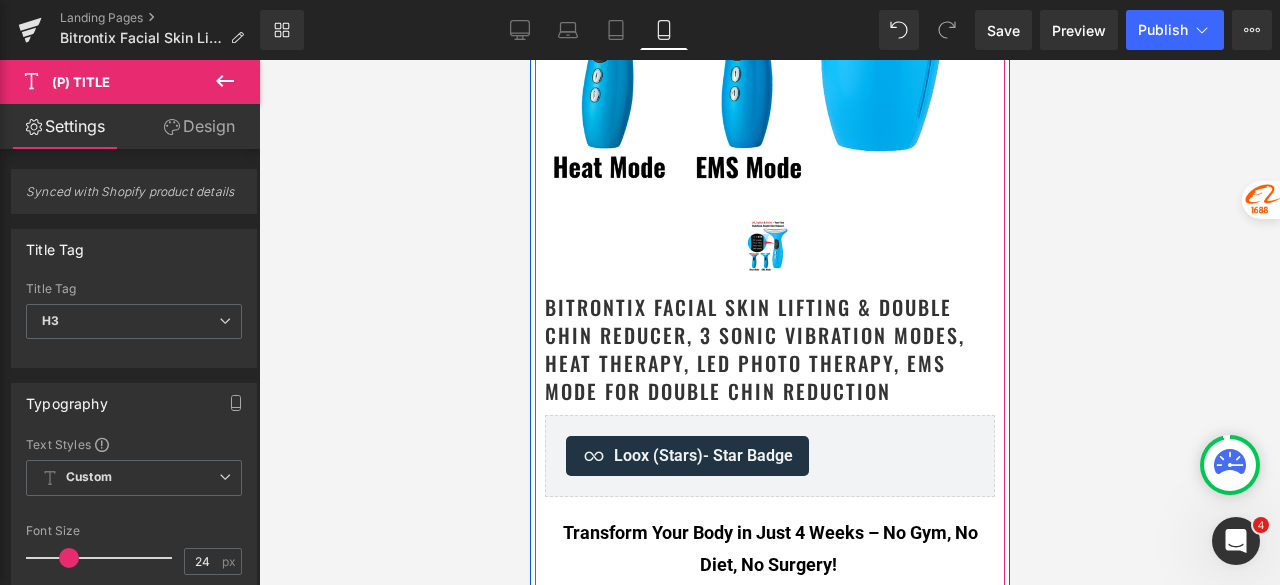 scroll, scrollTop: 600, scrollLeft: 0, axis: vertical 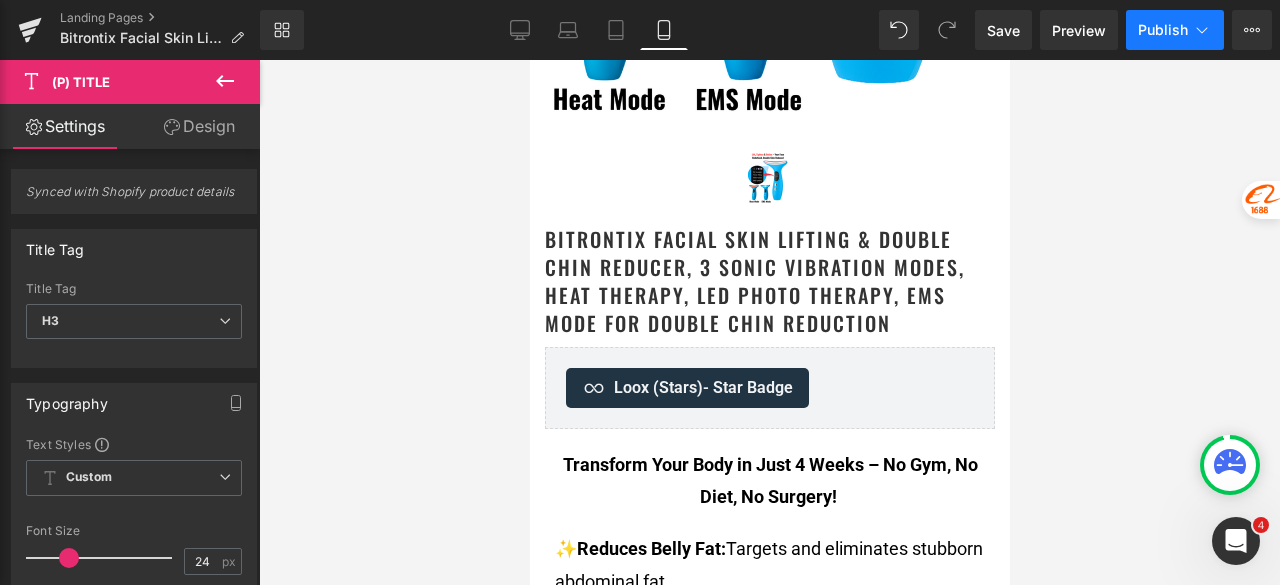 click on "Publish" at bounding box center [1175, 30] 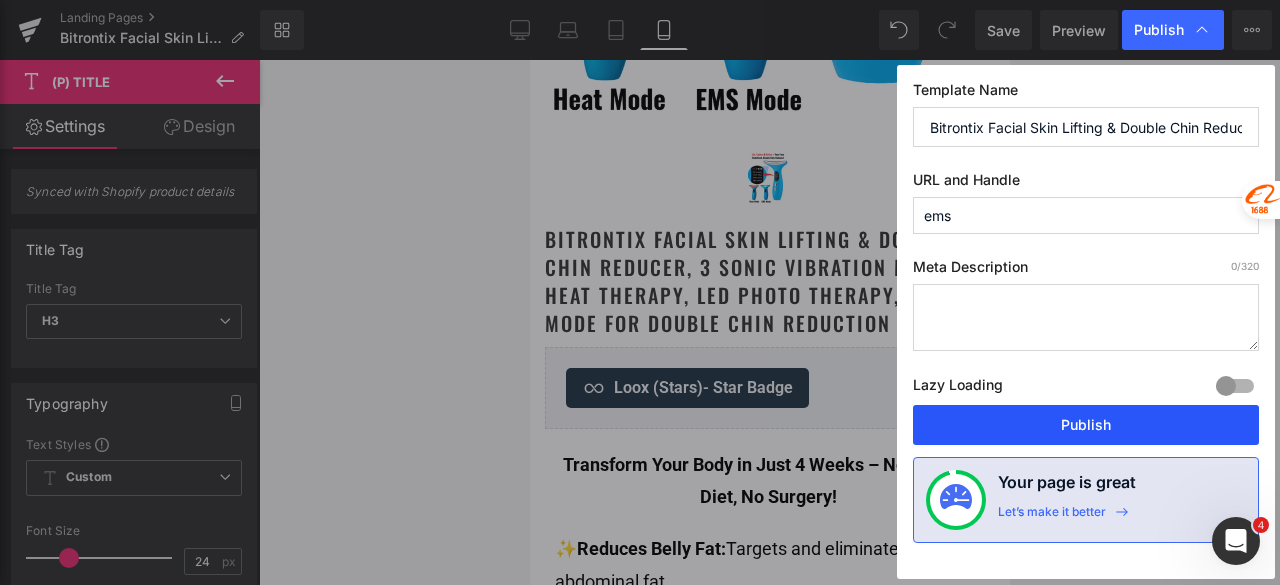 click on "Publish" at bounding box center (1086, 425) 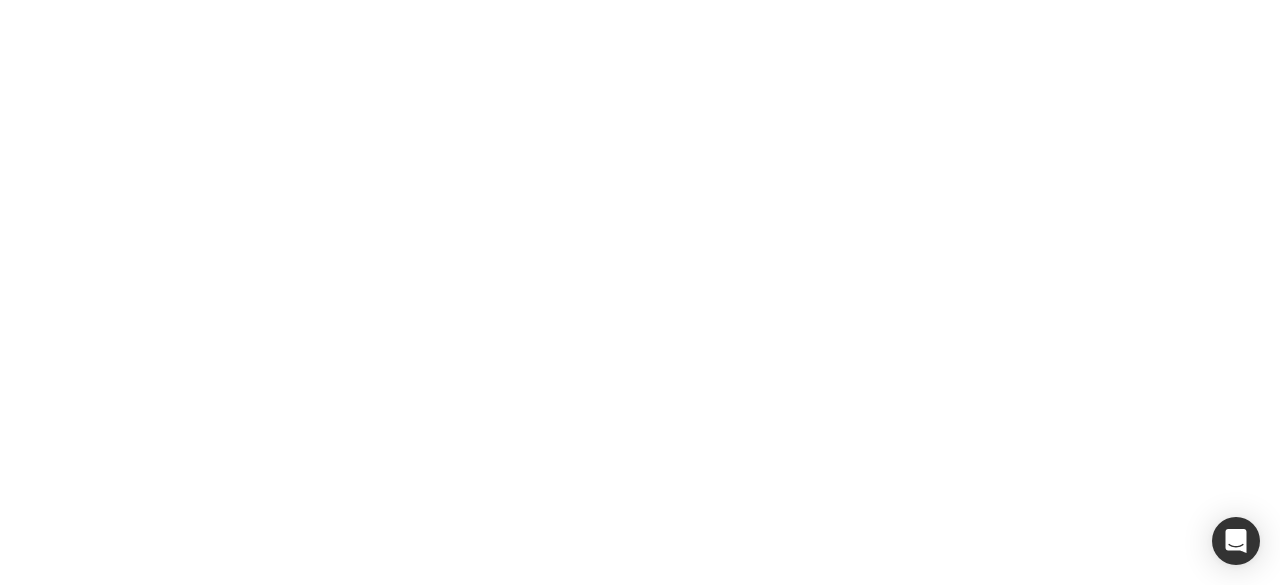 scroll, scrollTop: 0, scrollLeft: 0, axis: both 